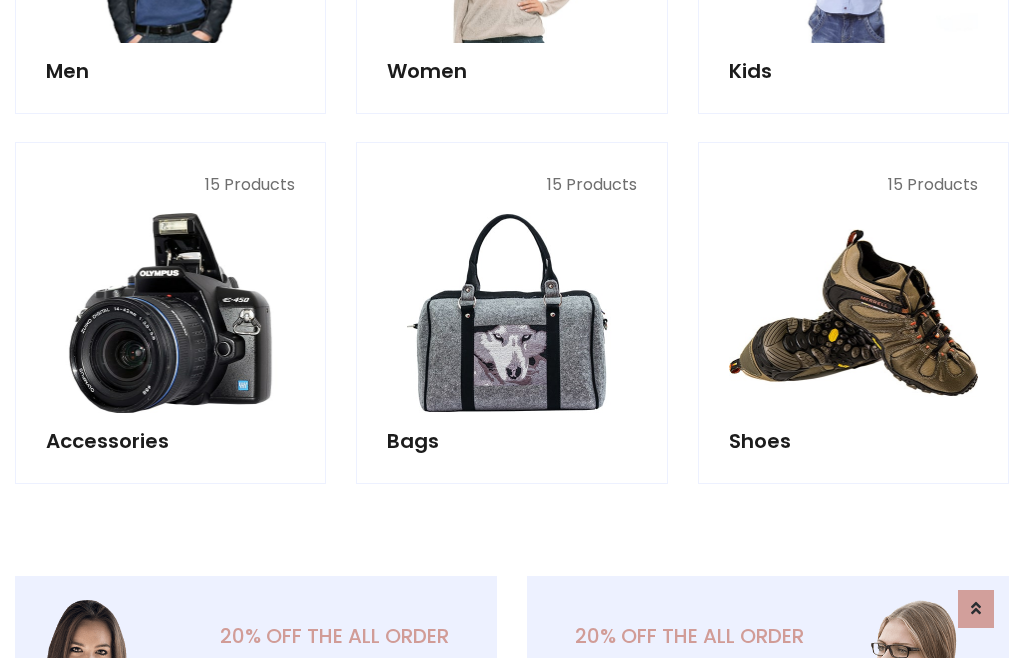 scroll, scrollTop: 853, scrollLeft: 0, axis: vertical 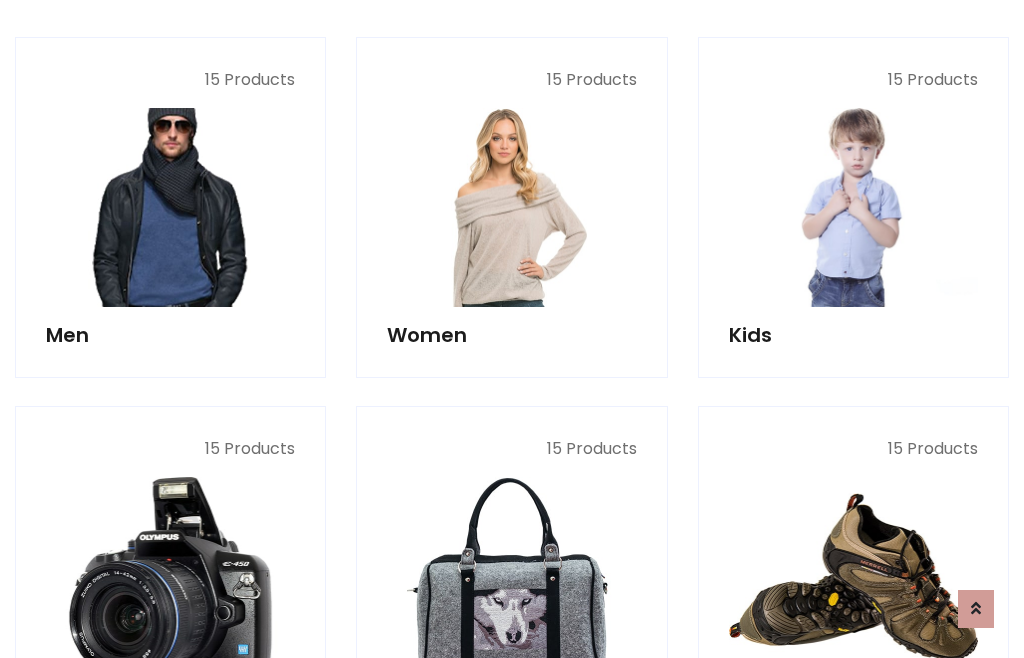 click at bounding box center (170, 207) 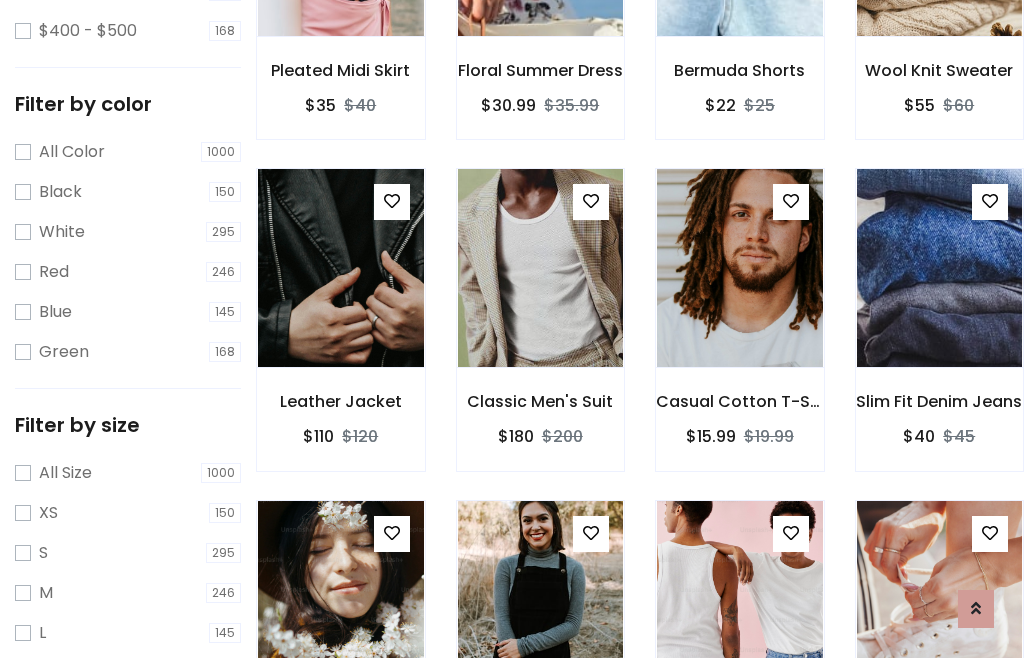 scroll, scrollTop: 807, scrollLeft: 0, axis: vertical 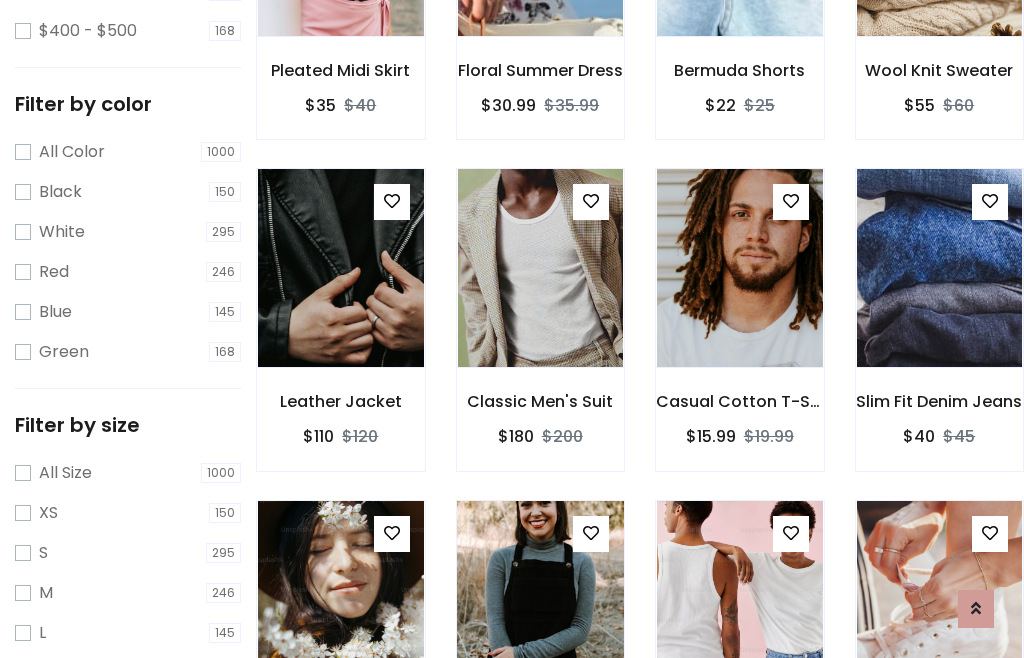 click at bounding box center [540, 600] 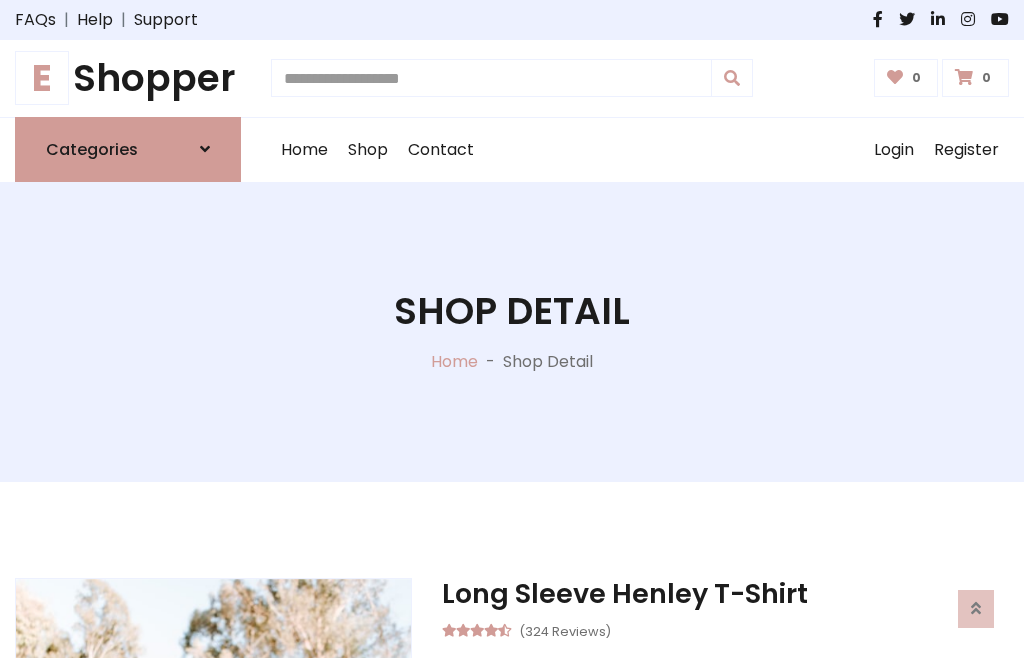 scroll, scrollTop: 128, scrollLeft: 0, axis: vertical 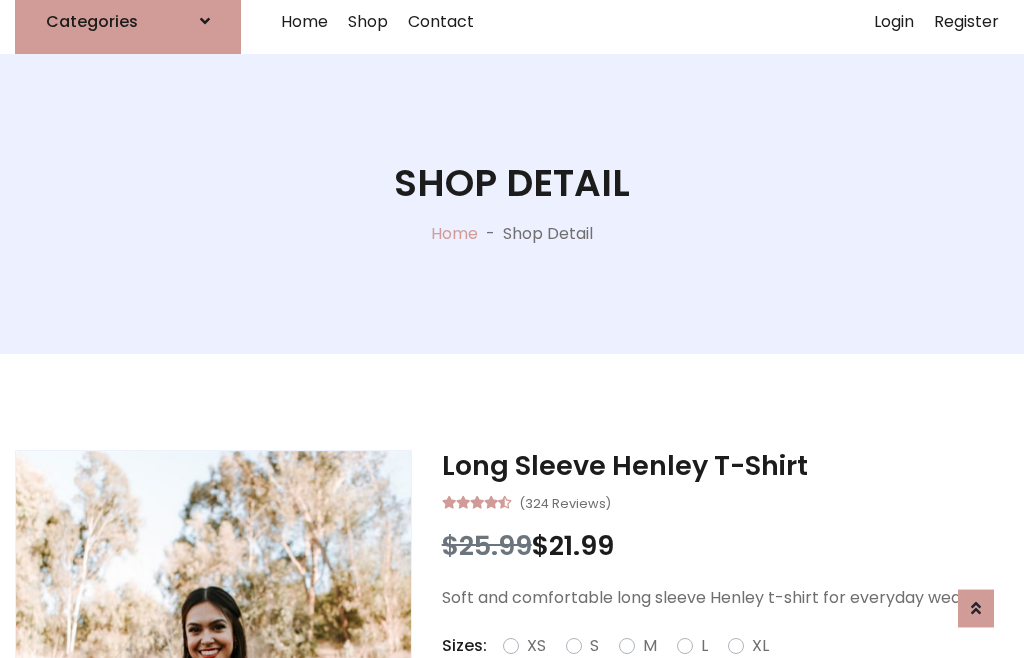 click on "Red" at bounding box center (732, 670) 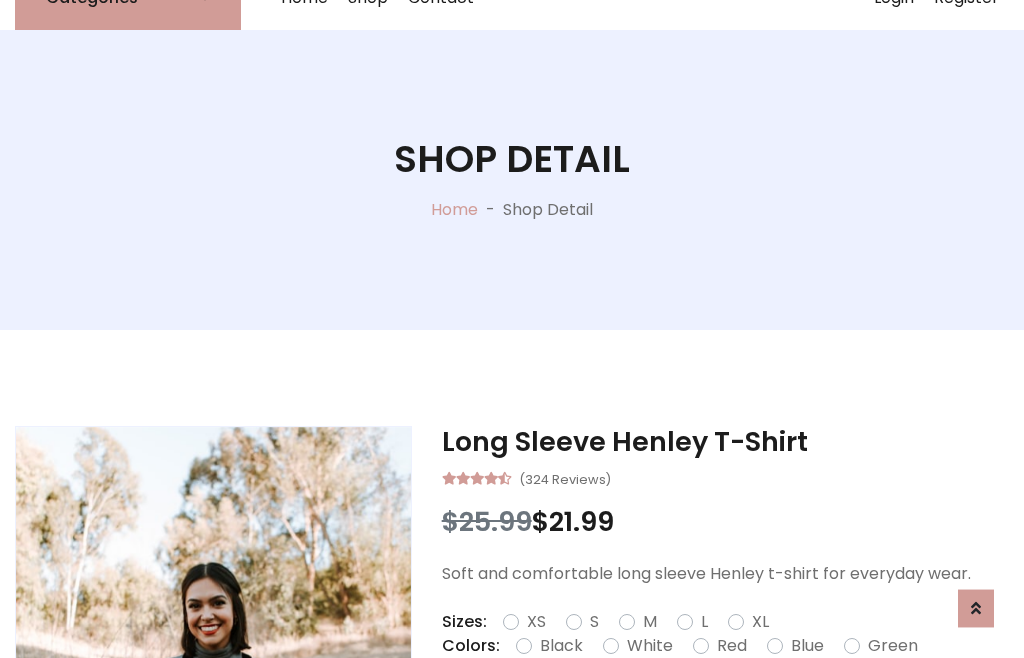click on "Add To Cart" at bounding box center [663, 709] 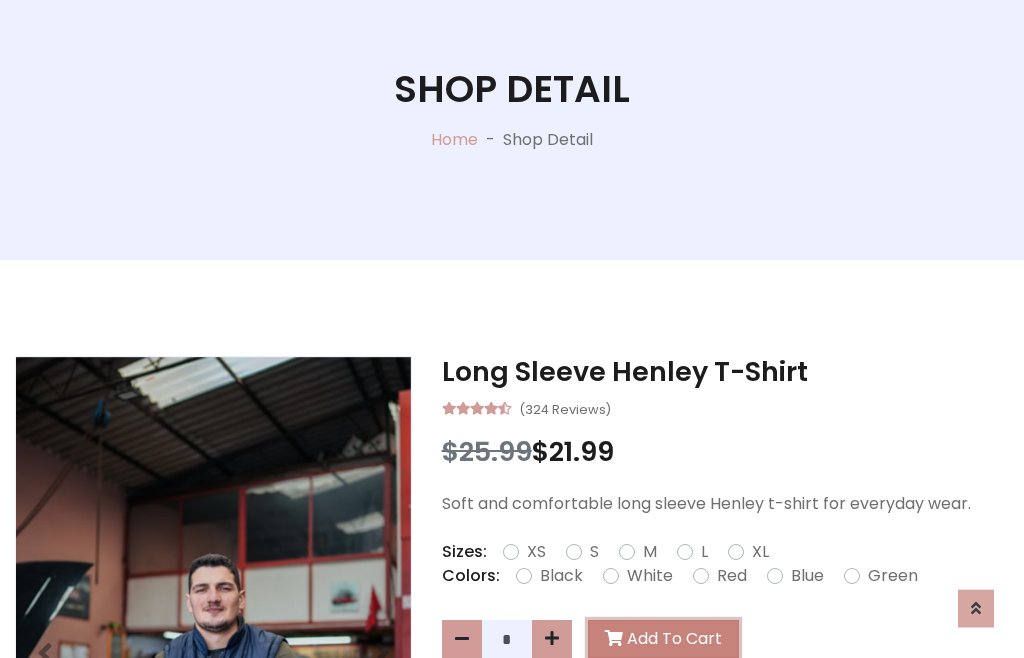 scroll, scrollTop: 0, scrollLeft: 0, axis: both 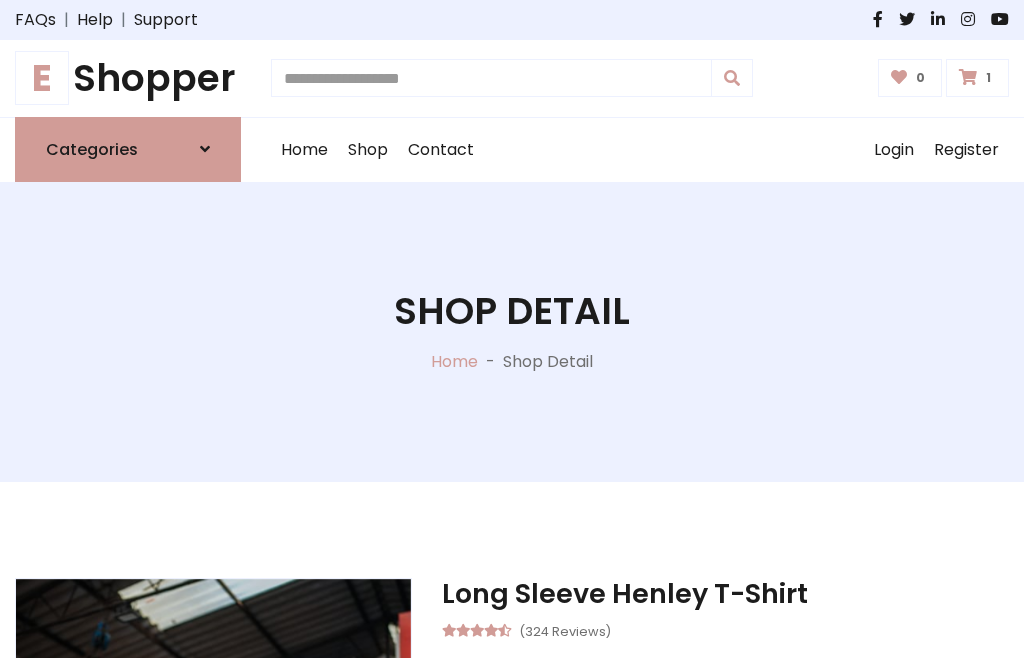 click at bounding box center [968, 77] 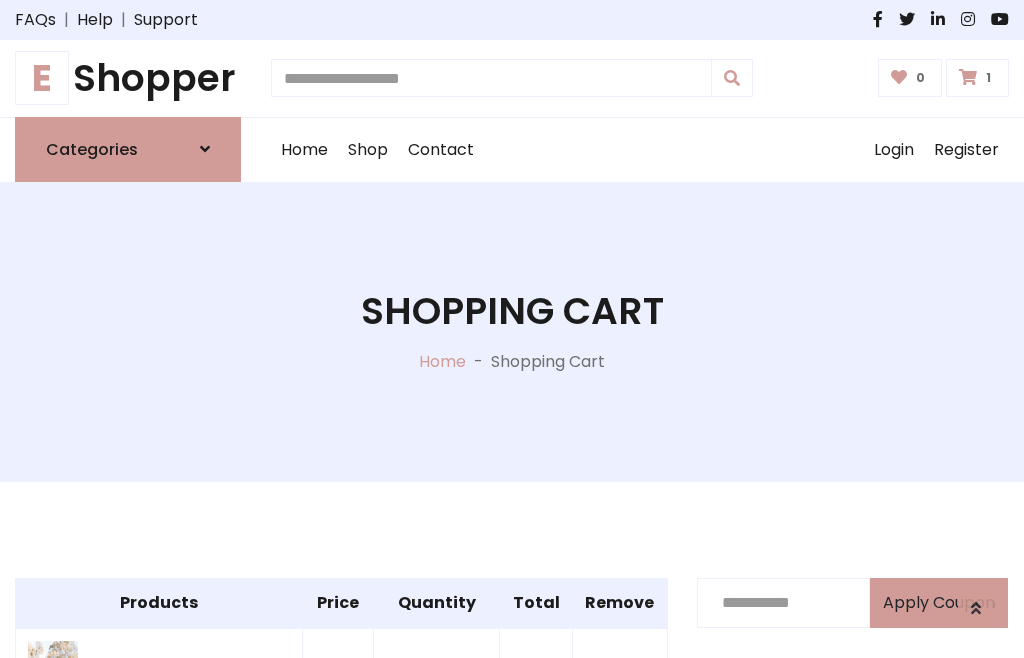 scroll, scrollTop: 474, scrollLeft: 0, axis: vertical 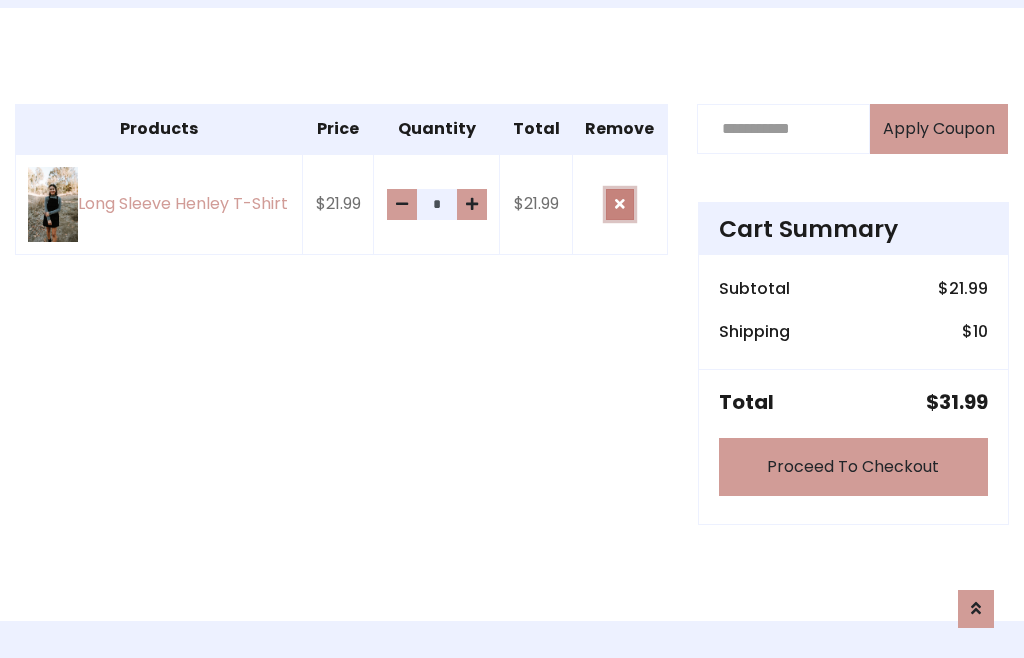 click at bounding box center [620, 204] 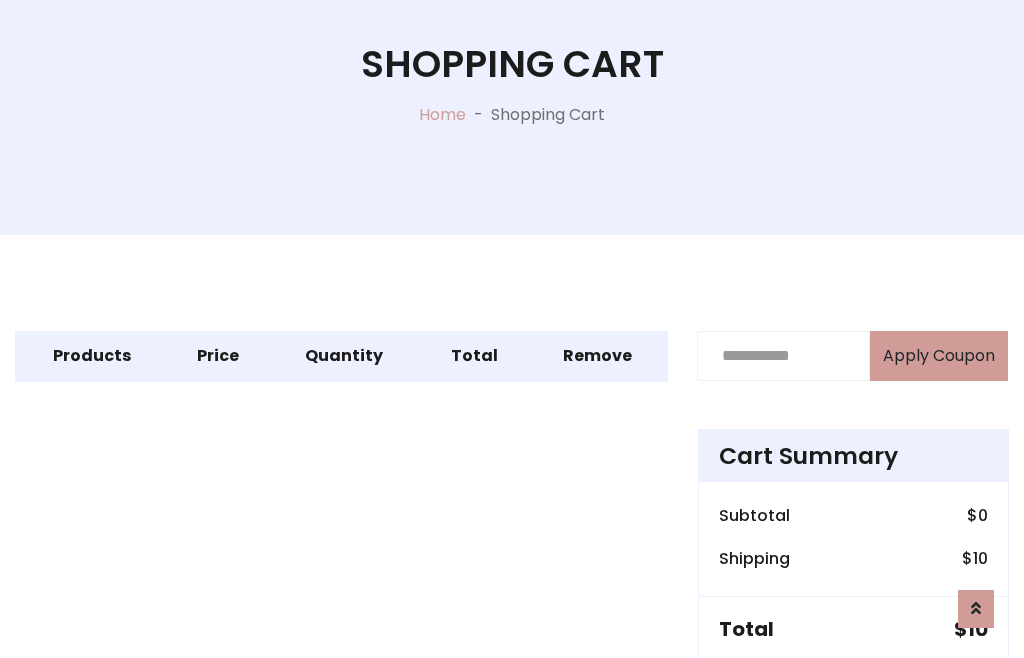 click on "Proceed To Checkout" at bounding box center [853, 694] 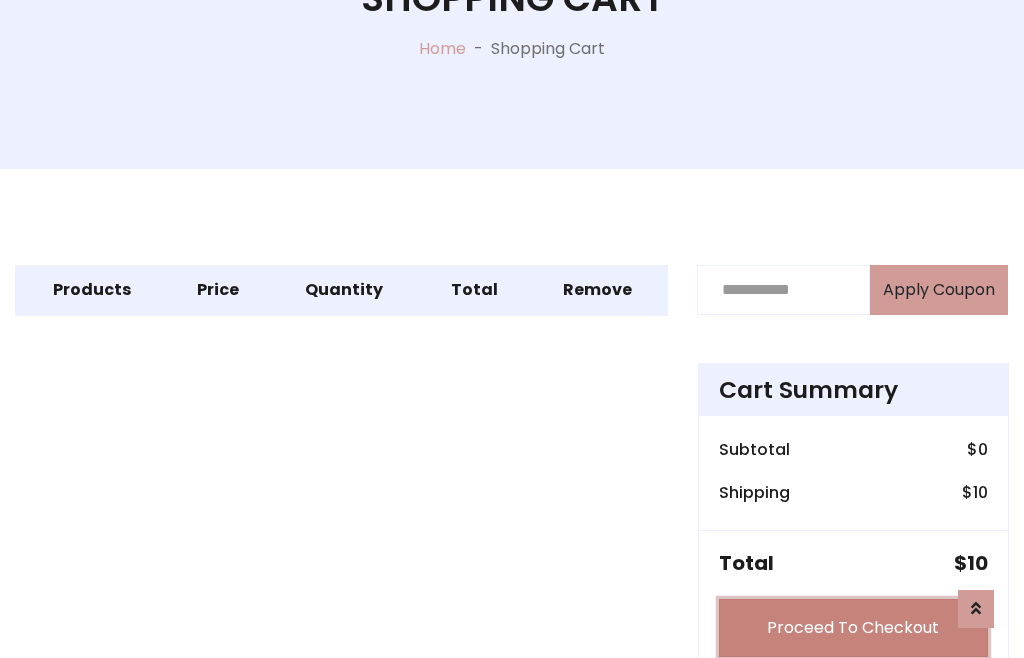 scroll, scrollTop: 312, scrollLeft: 0, axis: vertical 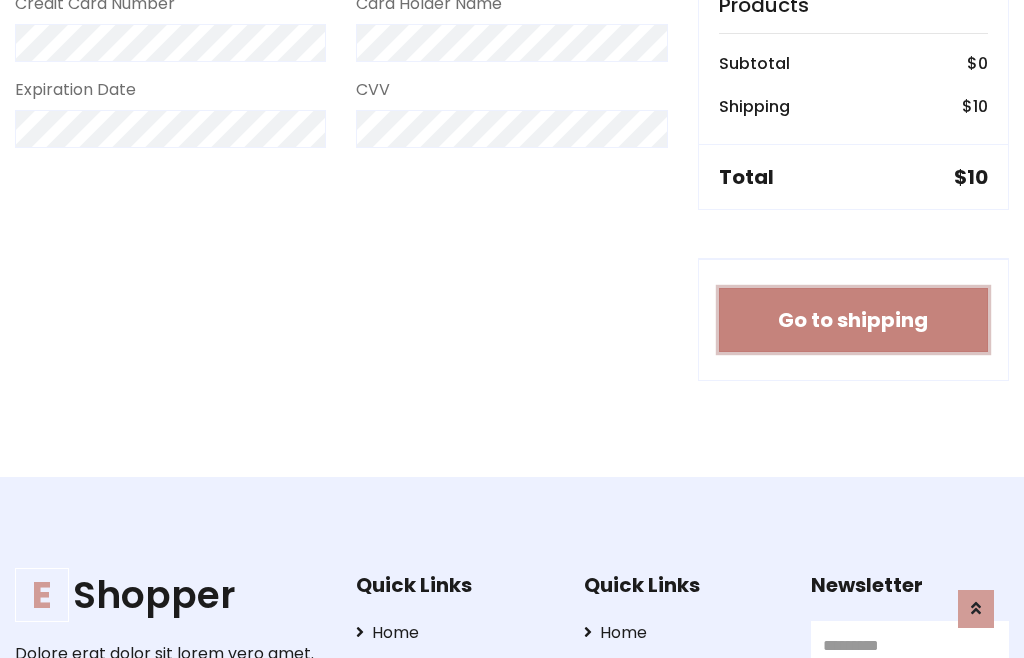 click on "Go to shipping" at bounding box center (853, 320) 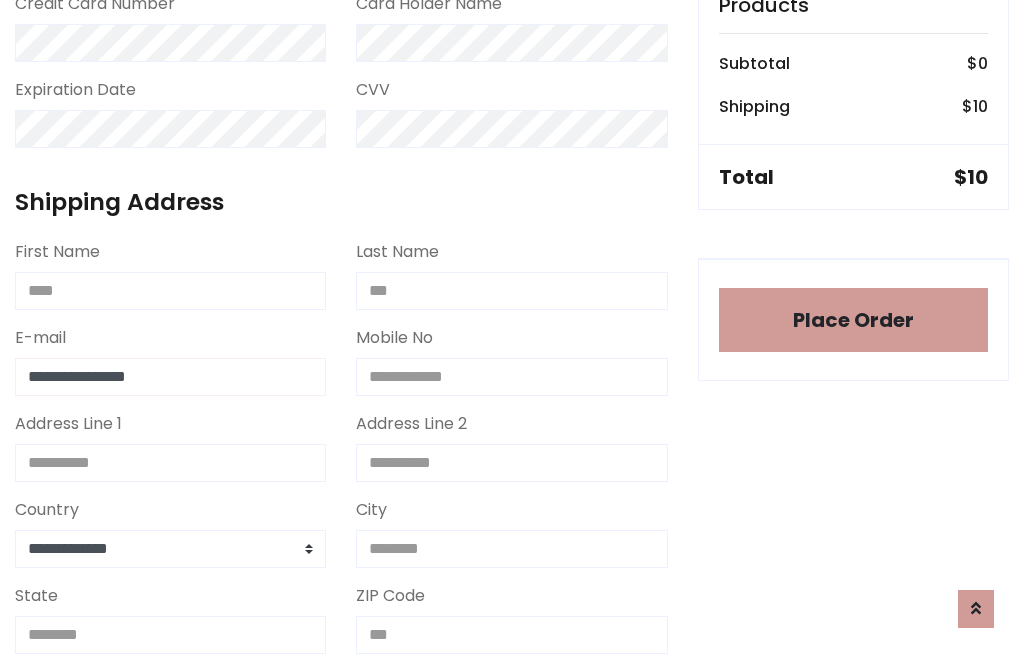 type on "**********" 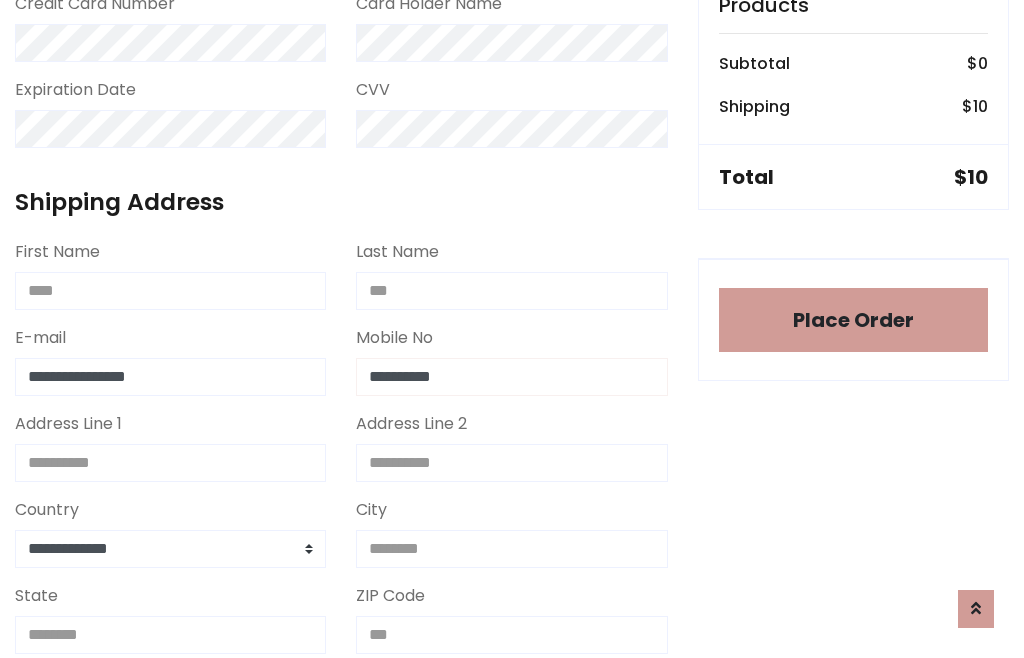 type on "**********" 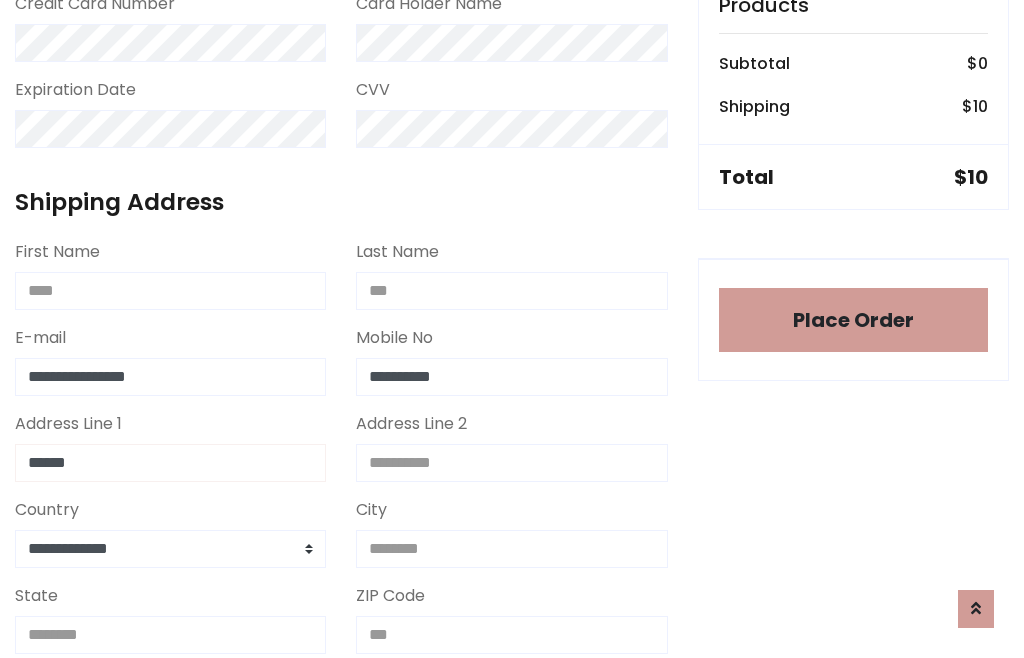 type on "******" 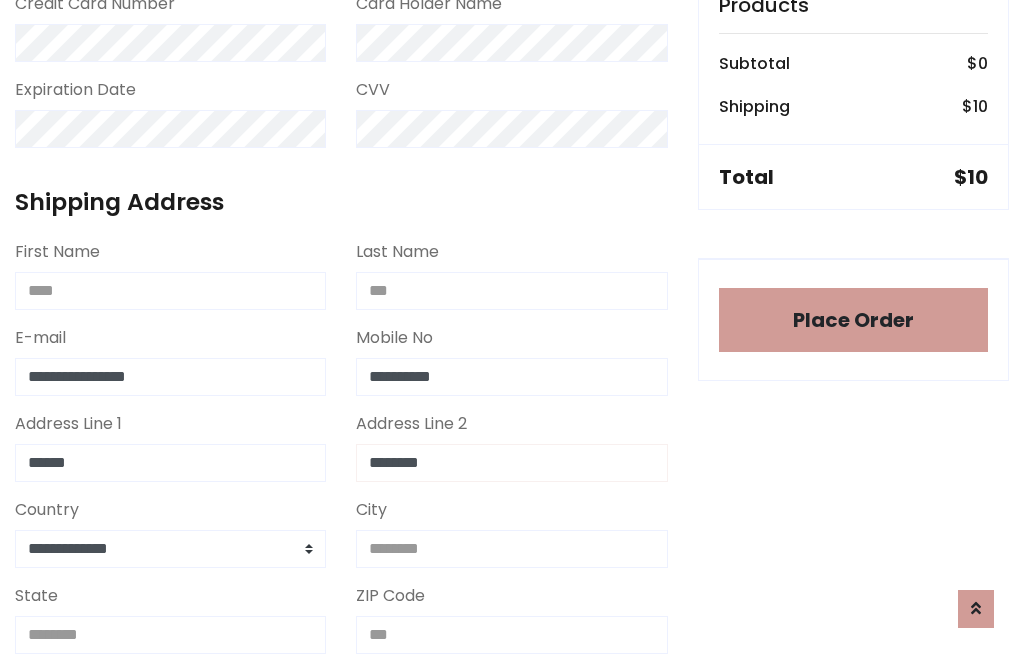 type on "********" 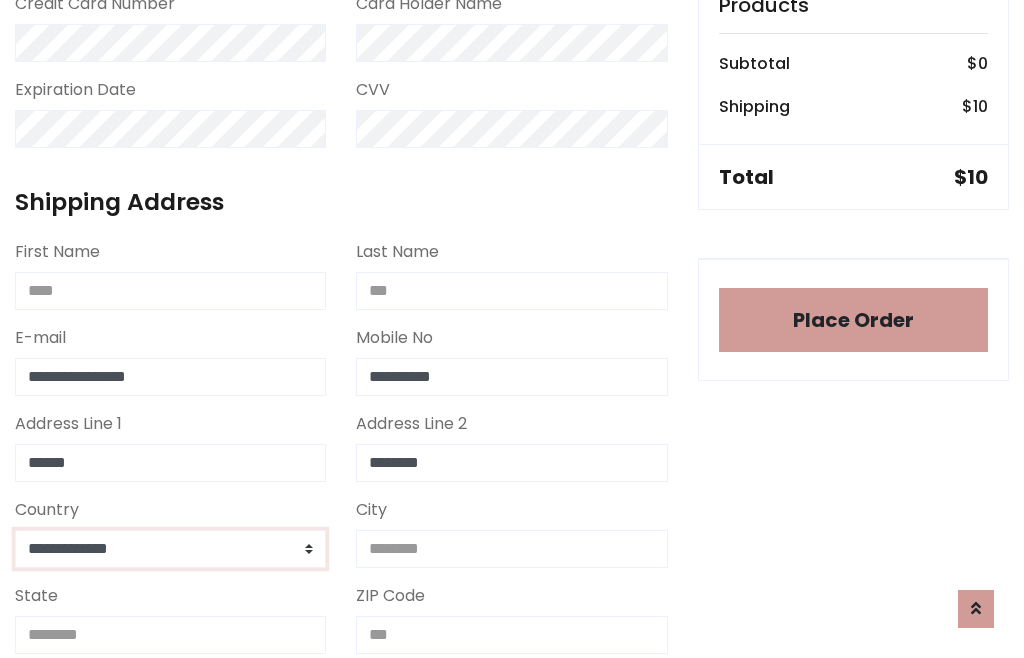 select on "*******" 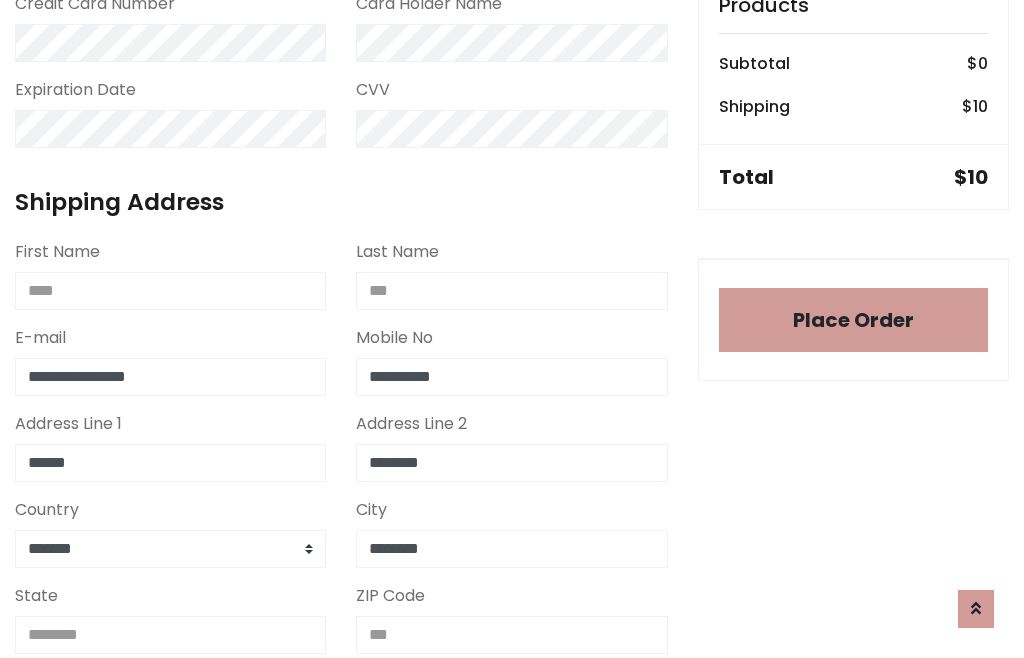 type on "********" 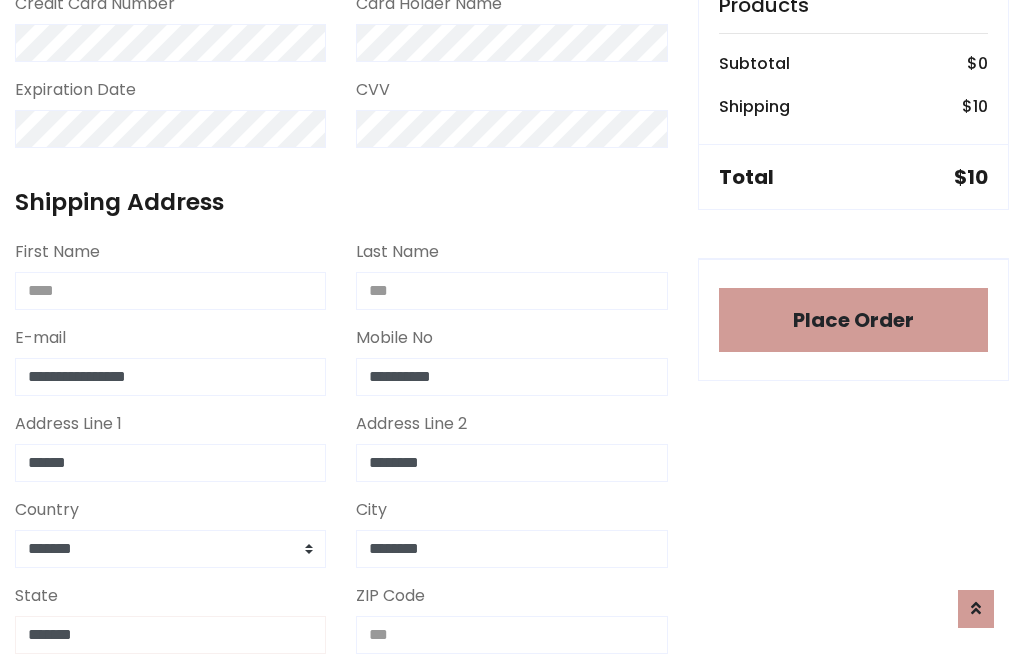 type on "*******" 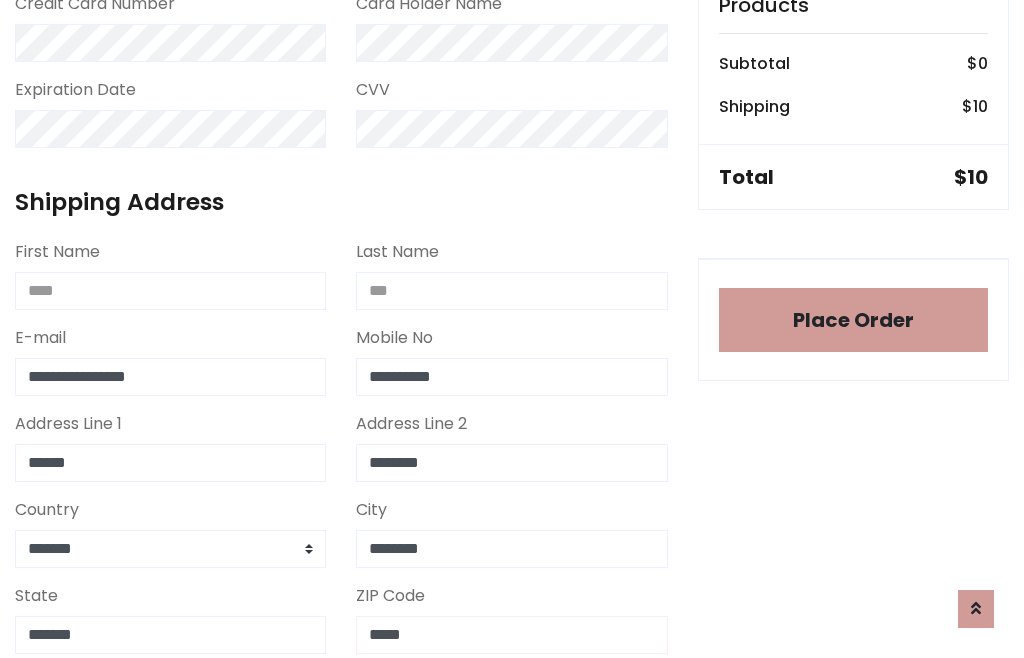 scroll, scrollTop: 403, scrollLeft: 0, axis: vertical 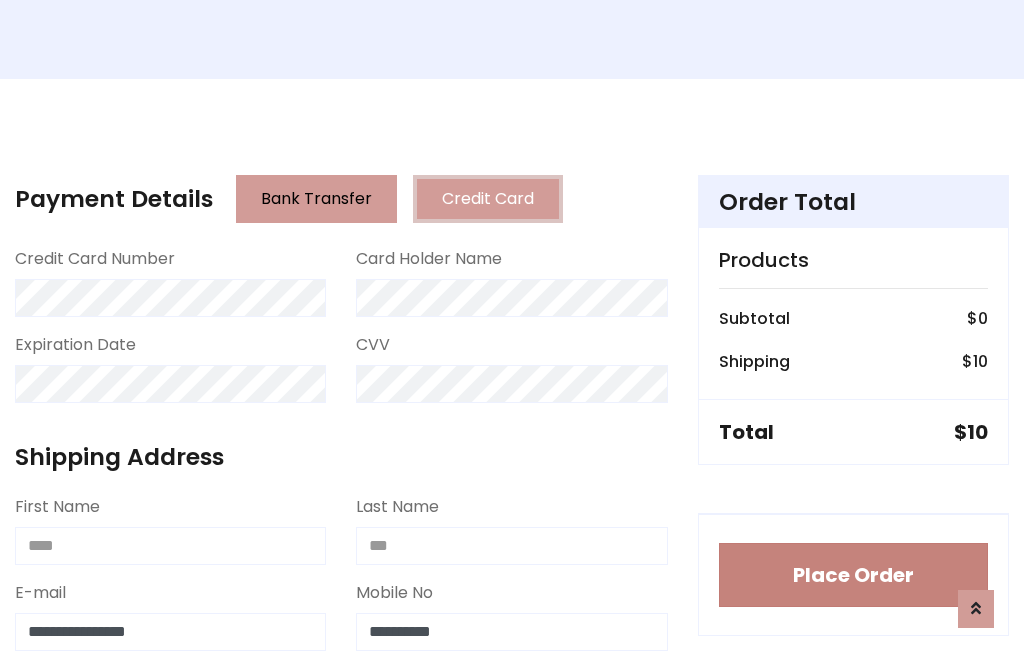 type on "*****" 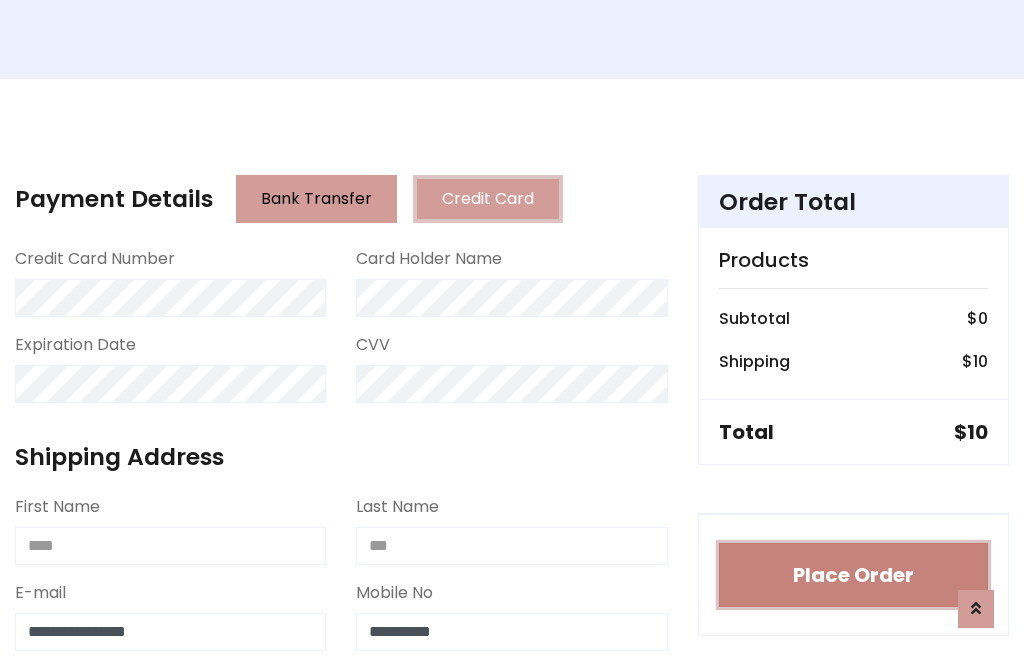 click on "Place Order" at bounding box center [853, 575] 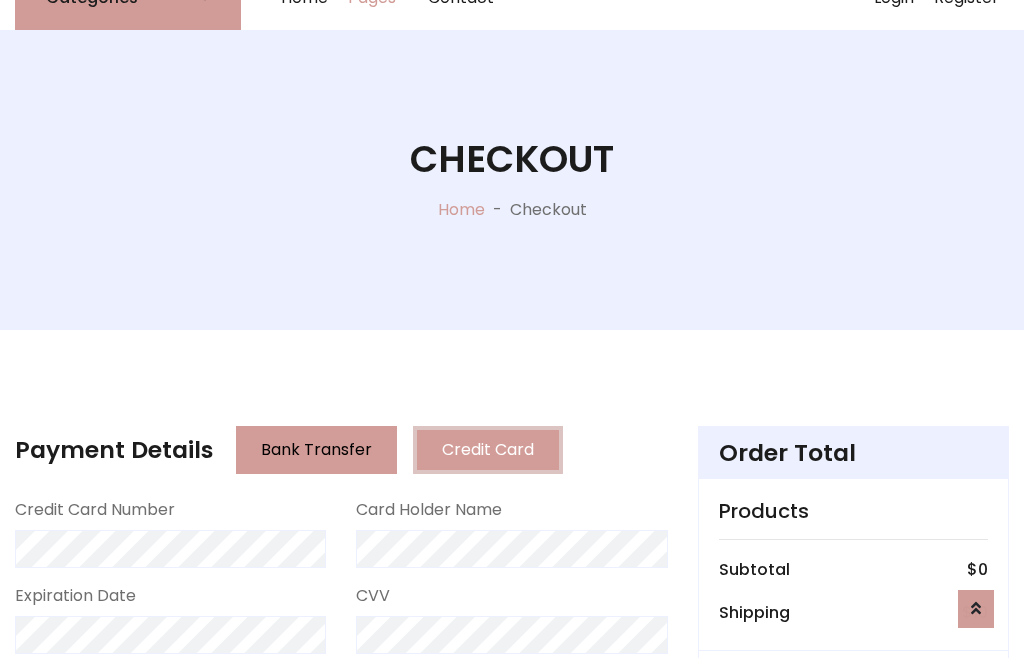 scroll, scrollTop: 0, scrollLeft: 0, axis: both 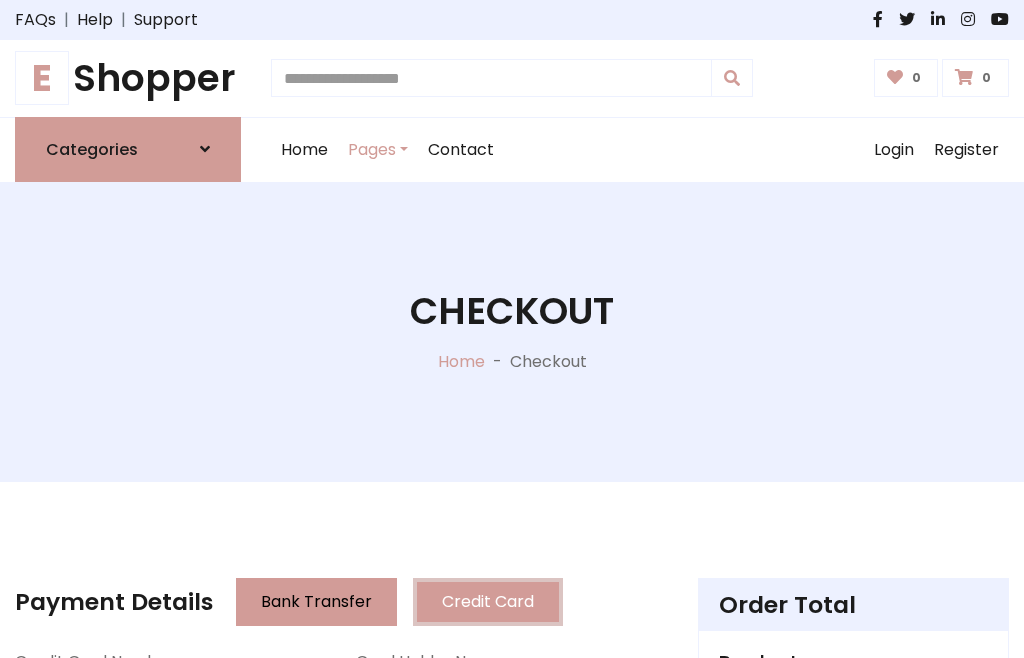 click on "E Shopper" at bounding box center (128, 78) 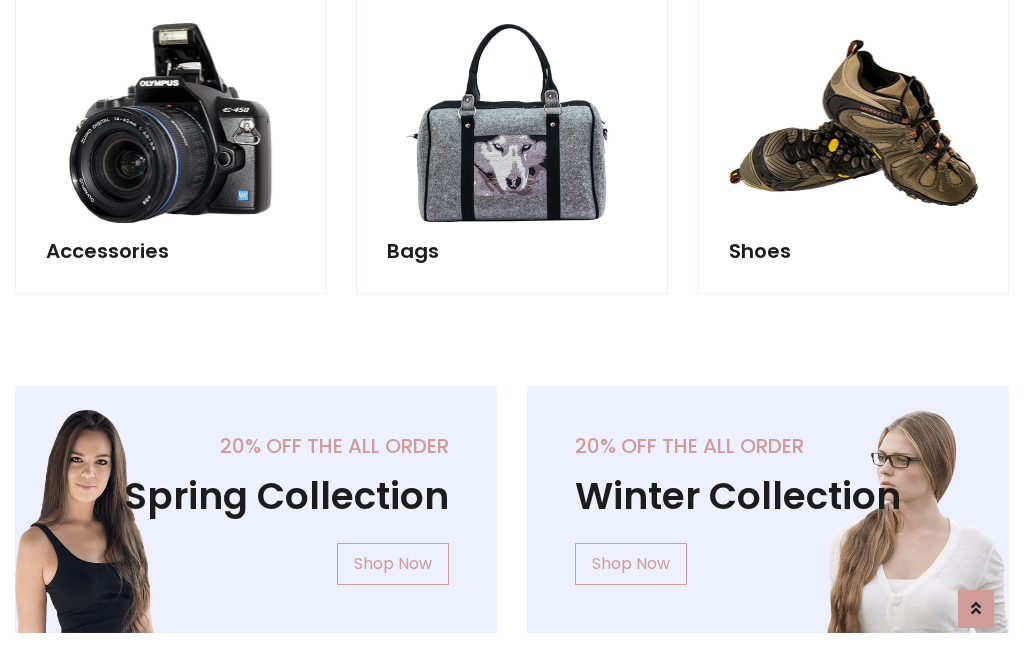 scroll, scrollTop: 770, scrollLeft: 0, axis: vertical 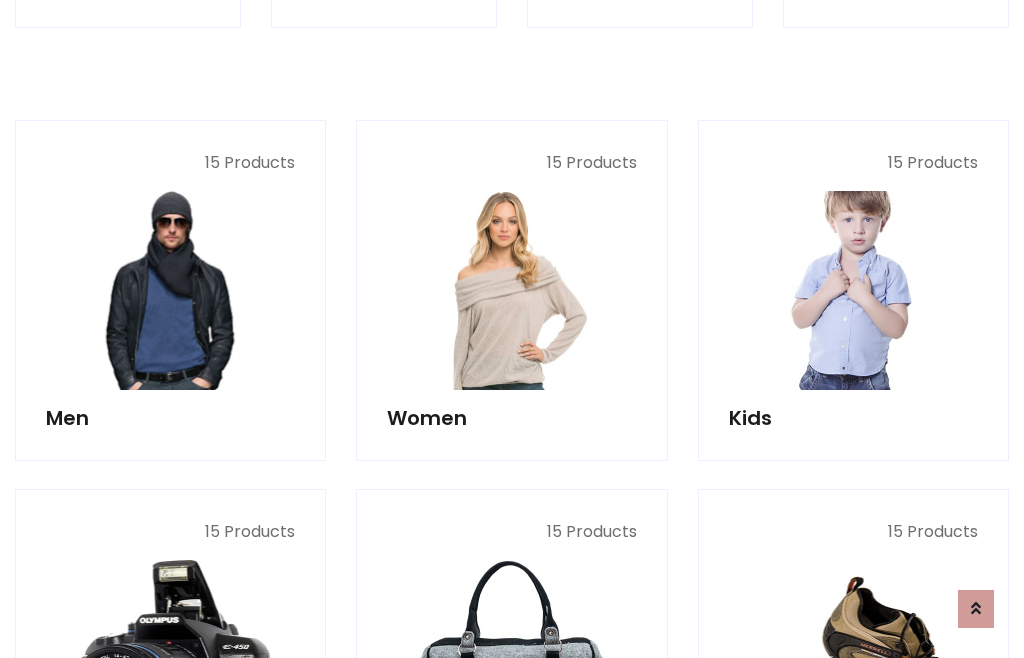 click at bounding box center (853, 290) 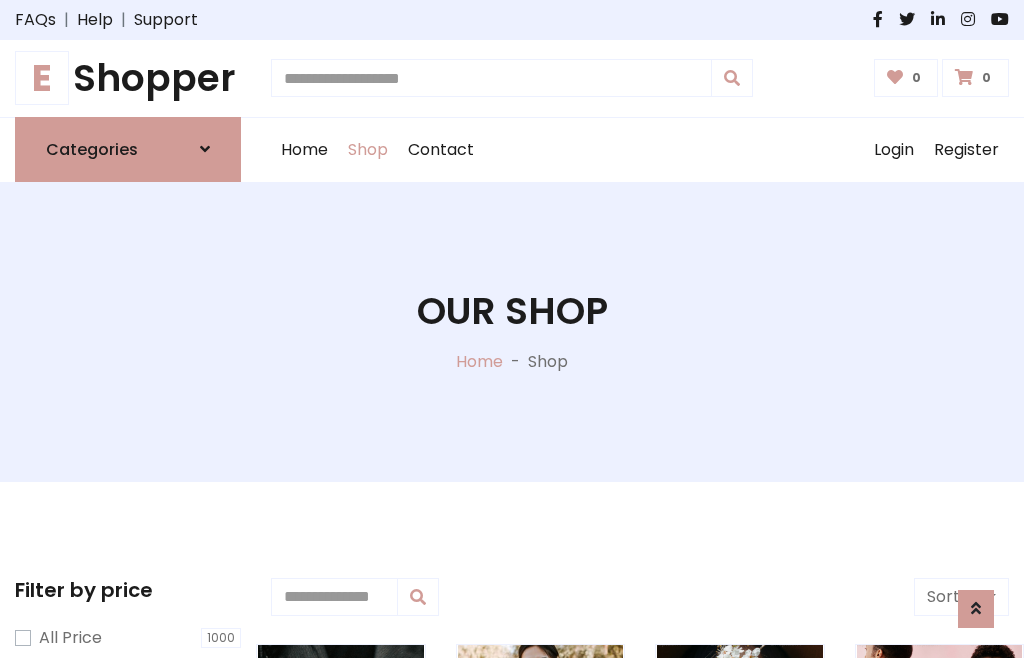 scroll, scrollTop: 549, scrollLeft: 0, axis: vertical 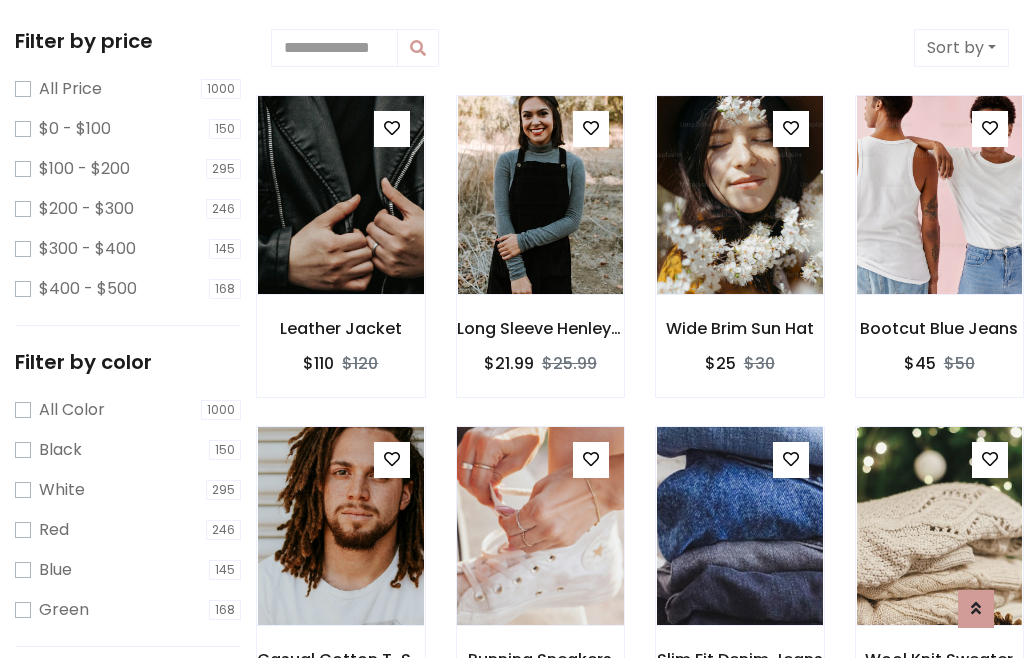 click at bounding box center [591, 459] 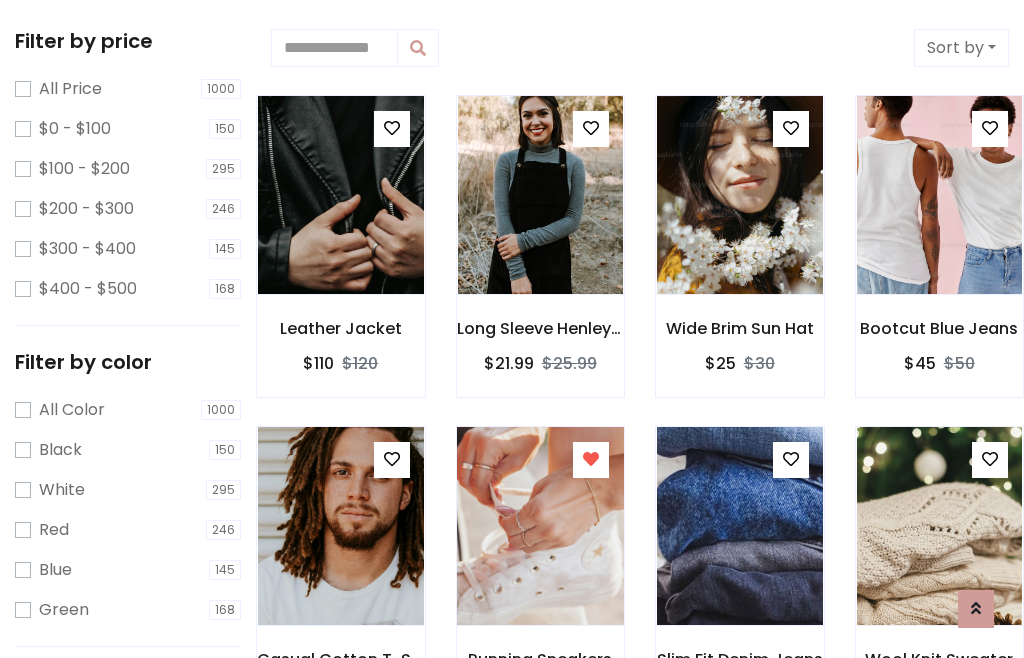scroll, scrollTop: 101, scrollLeft: 0, axis: vertical 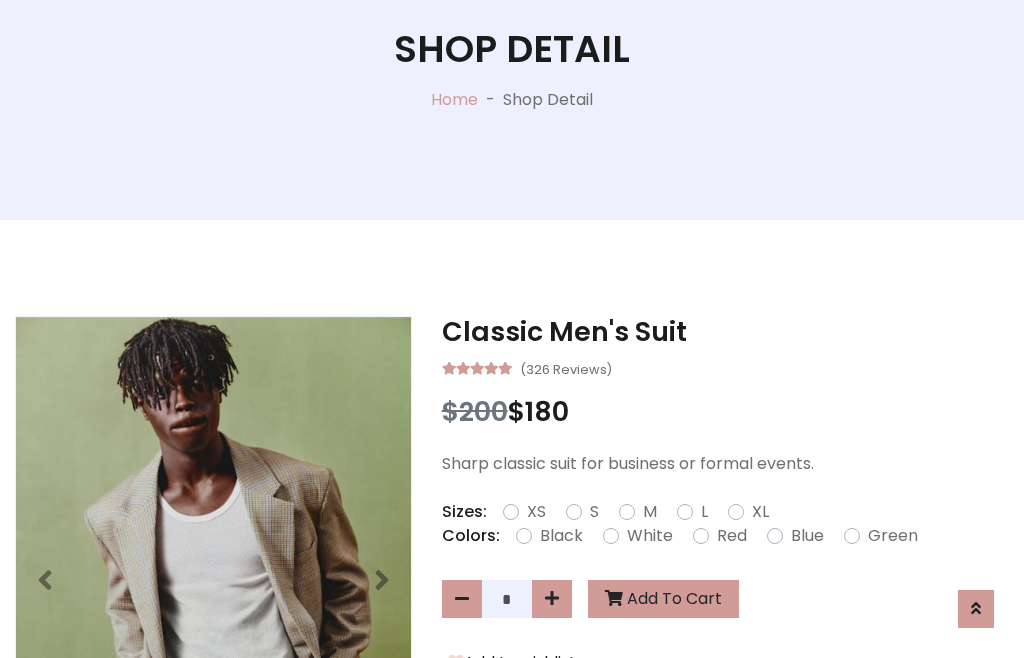 click on "XL" at bounding box center (760, 512) 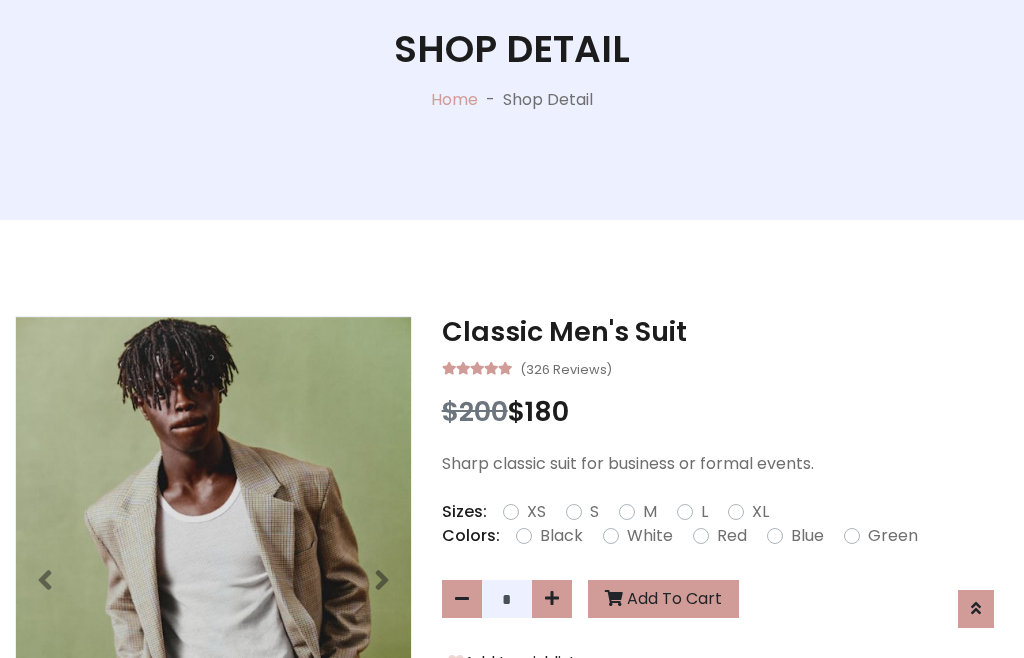 click on "Black" at bounding box center (561, 536) 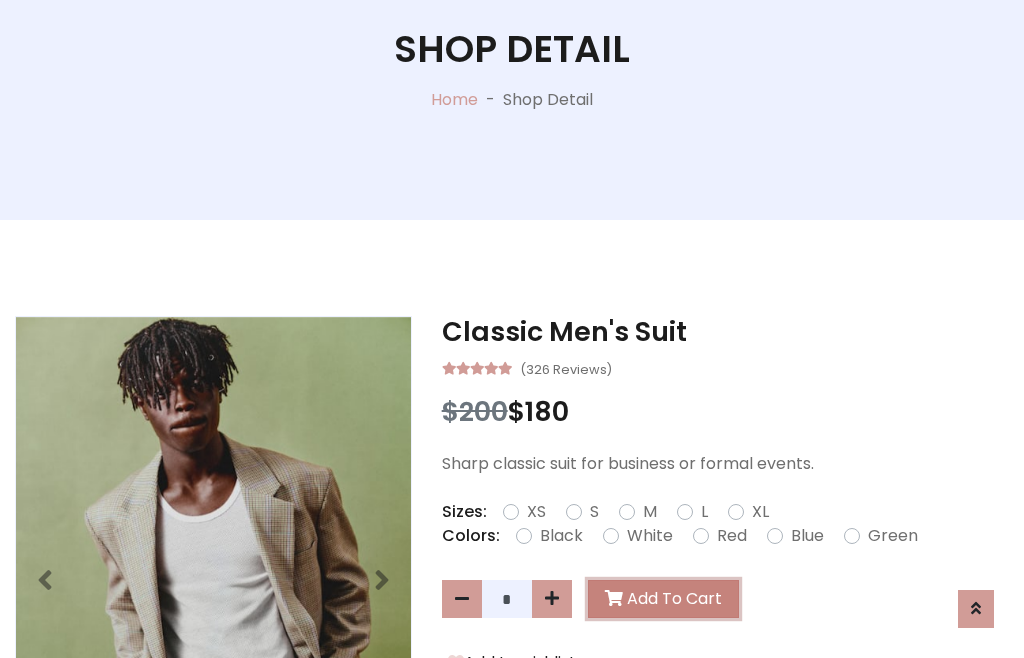 click on "Add To Cart" at bounding box center (663, 599) 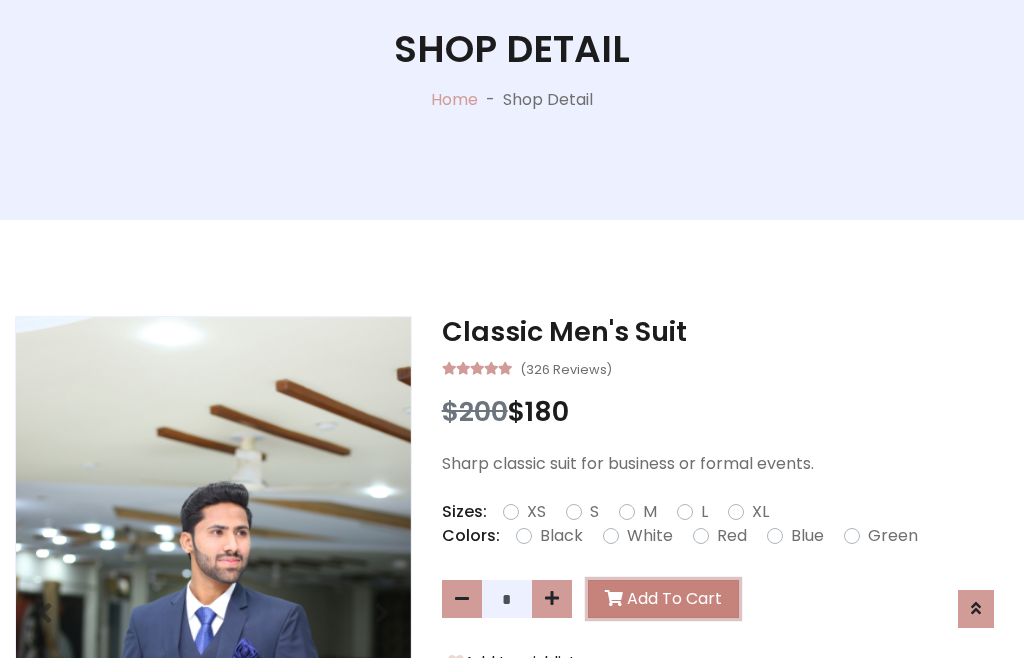 scroll, scrollTop: 0, scrollLeft: 0, axis: both 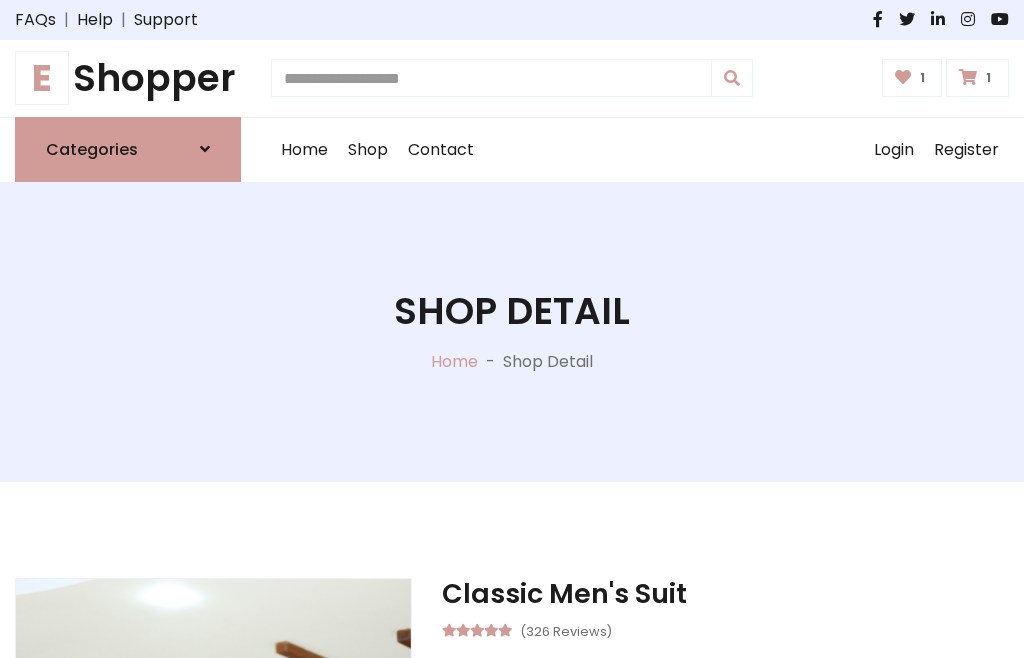 click at bounding box center (968, 77) 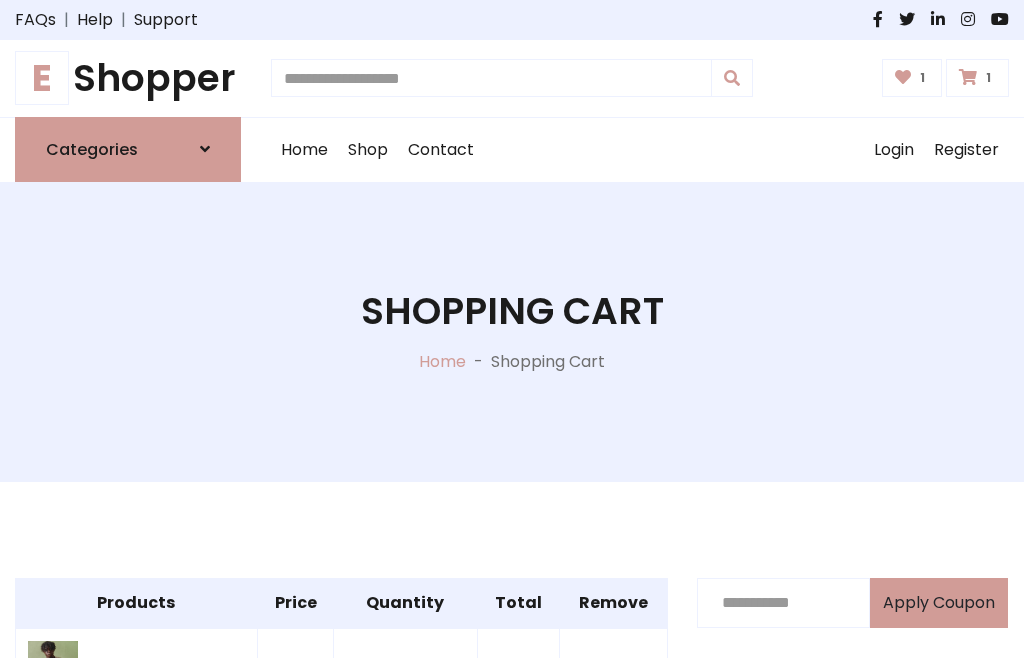 scroll, scrollTop: 570, scrollLeft: 0, axis: vertical 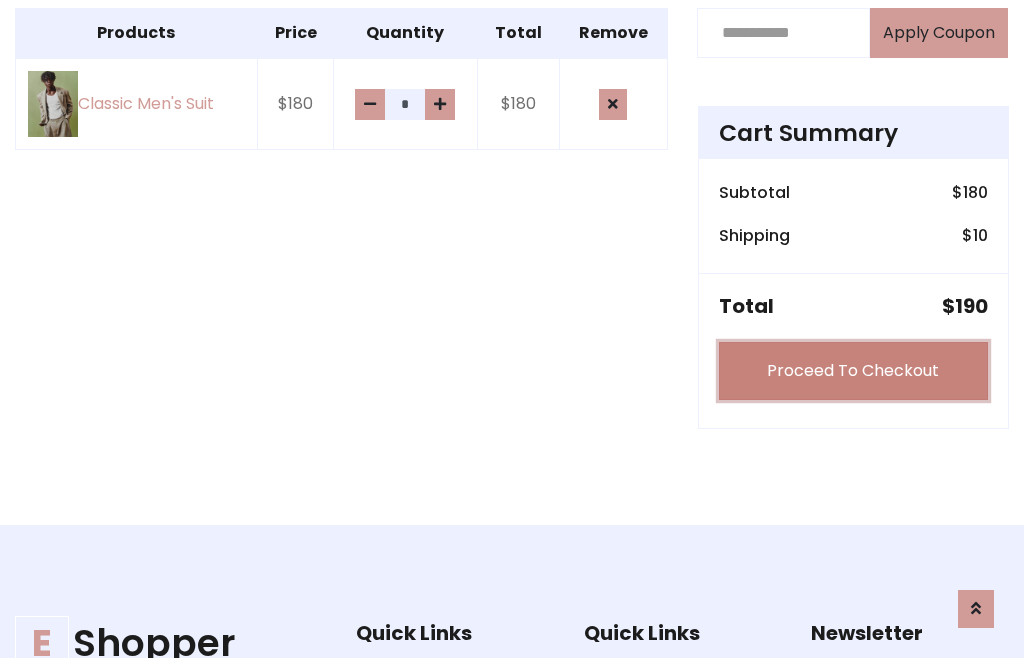 click on "Proceed To Checkout" at bounding box center [853, 371] 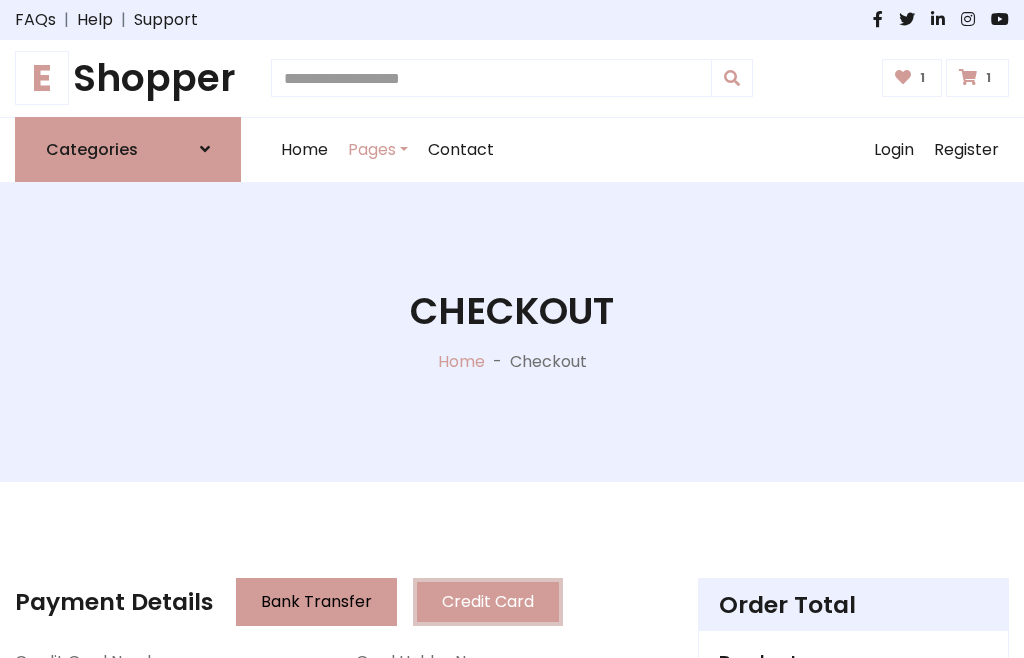 scroll, scrollTop: 201, scrollLeft: 0, axis: vertical 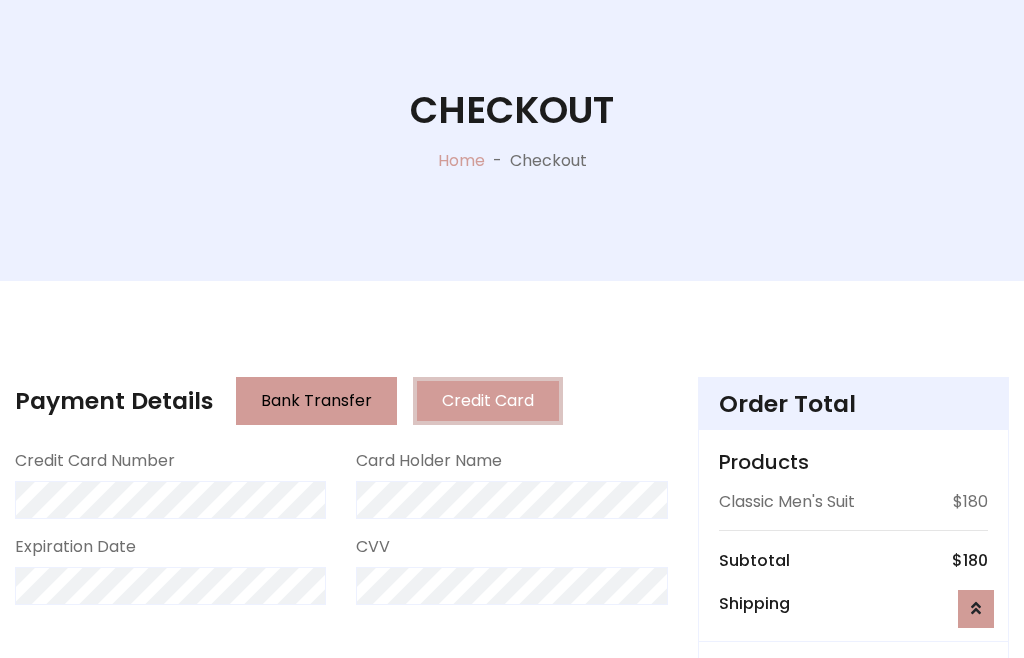 click on "Go to shipping" at bounding box center [853, 817] 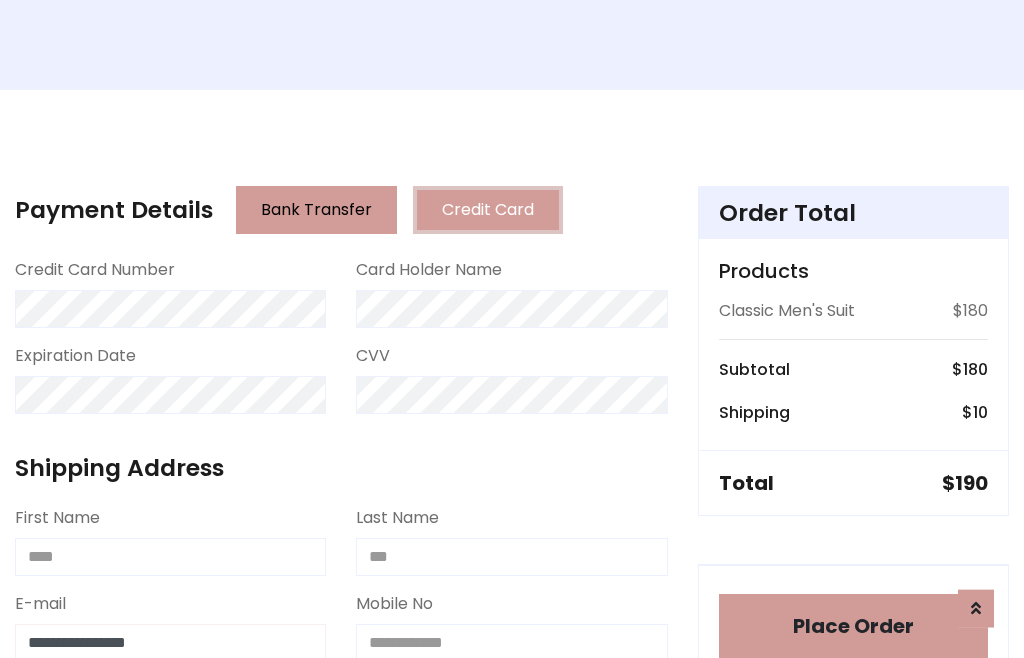 type on "**********" 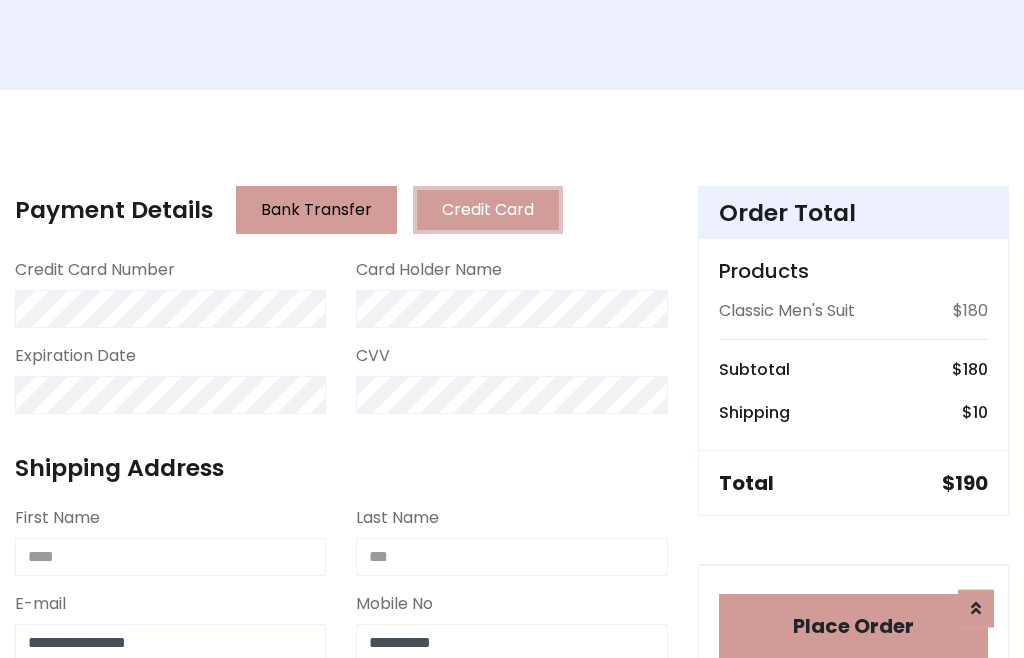 scroll, scrollTop: 573, scrollLeft: 0, axis: vertical 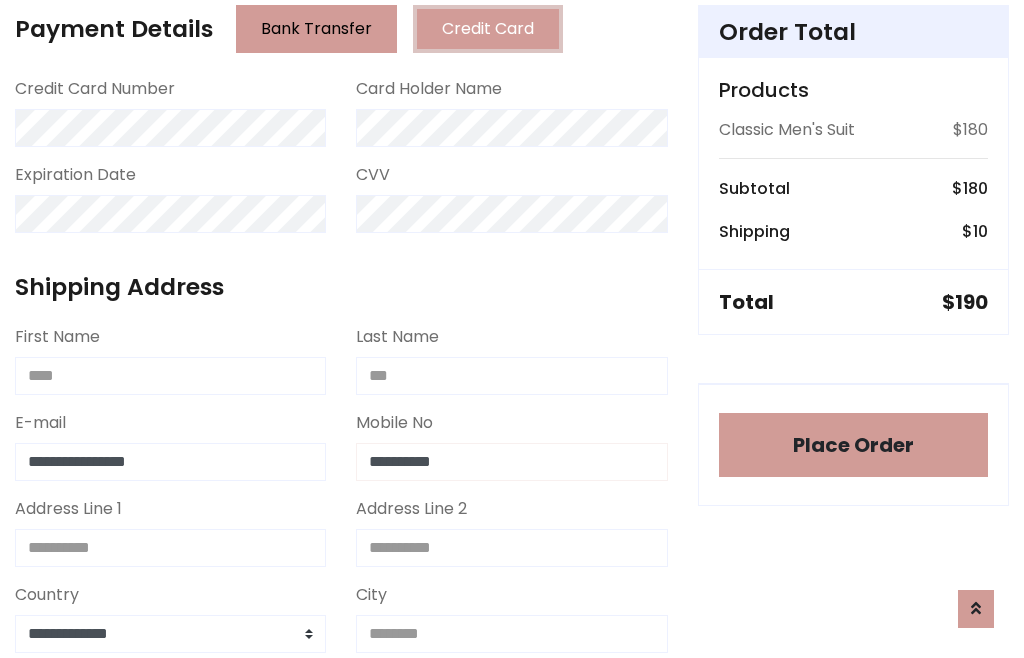 type on "**********" 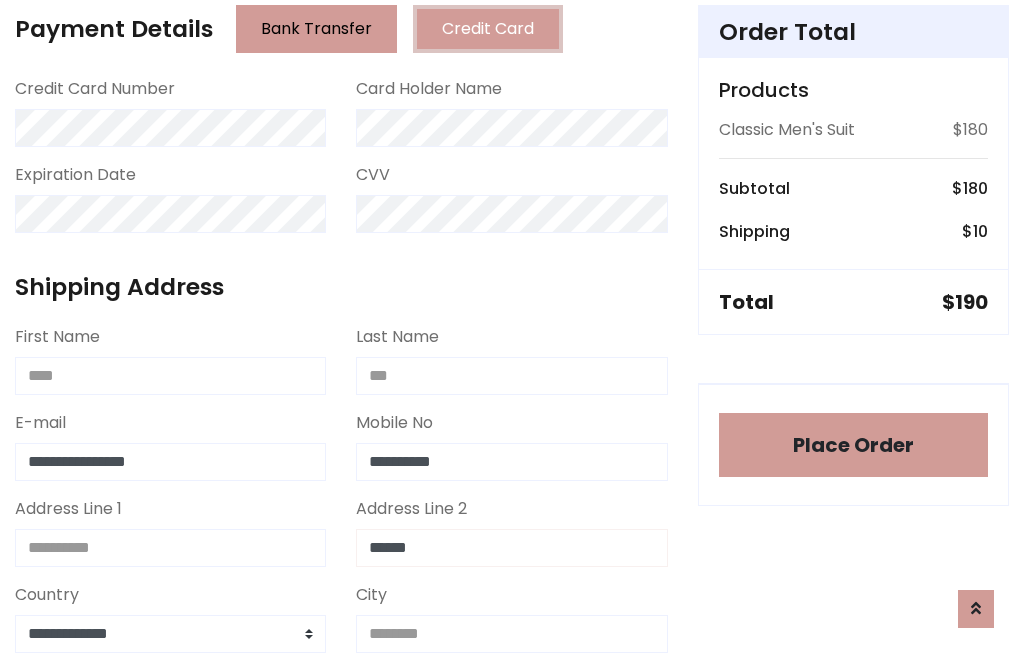 type on "******" 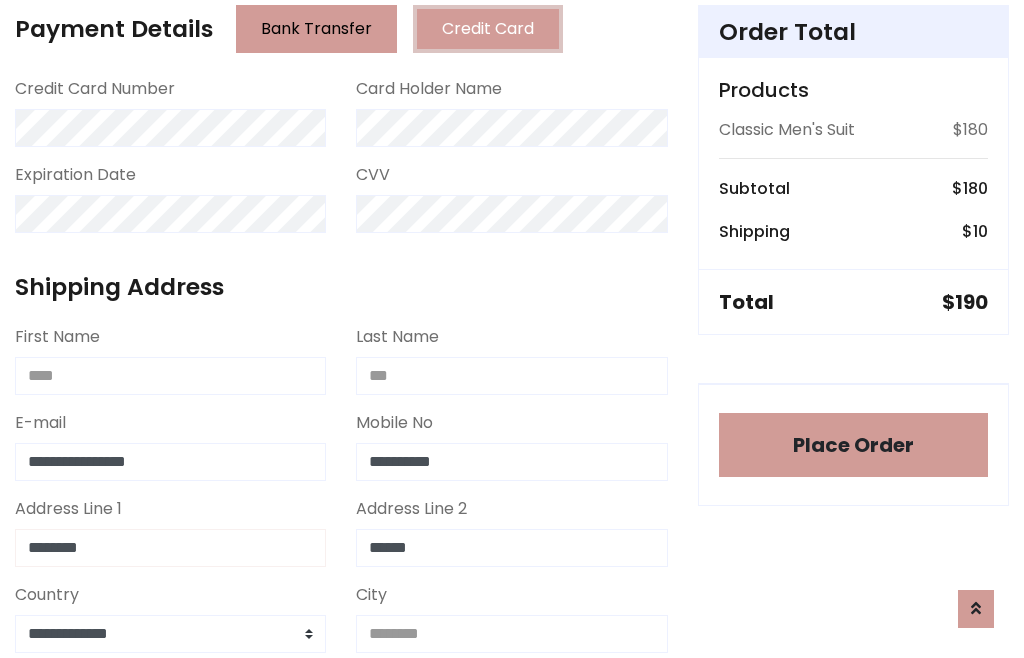 type on "********" 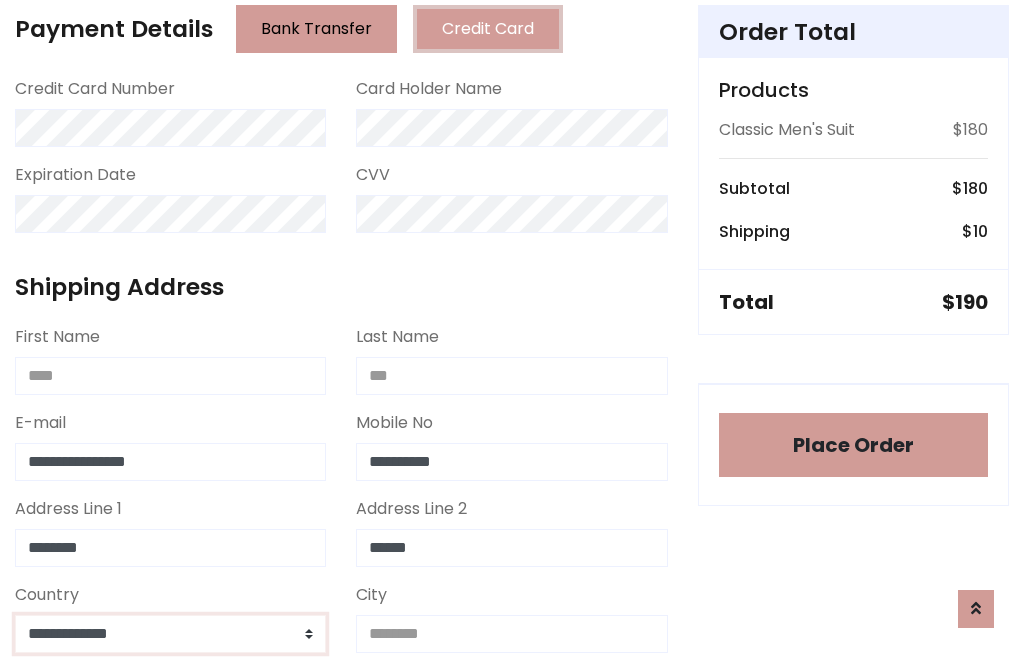 select on "*******" 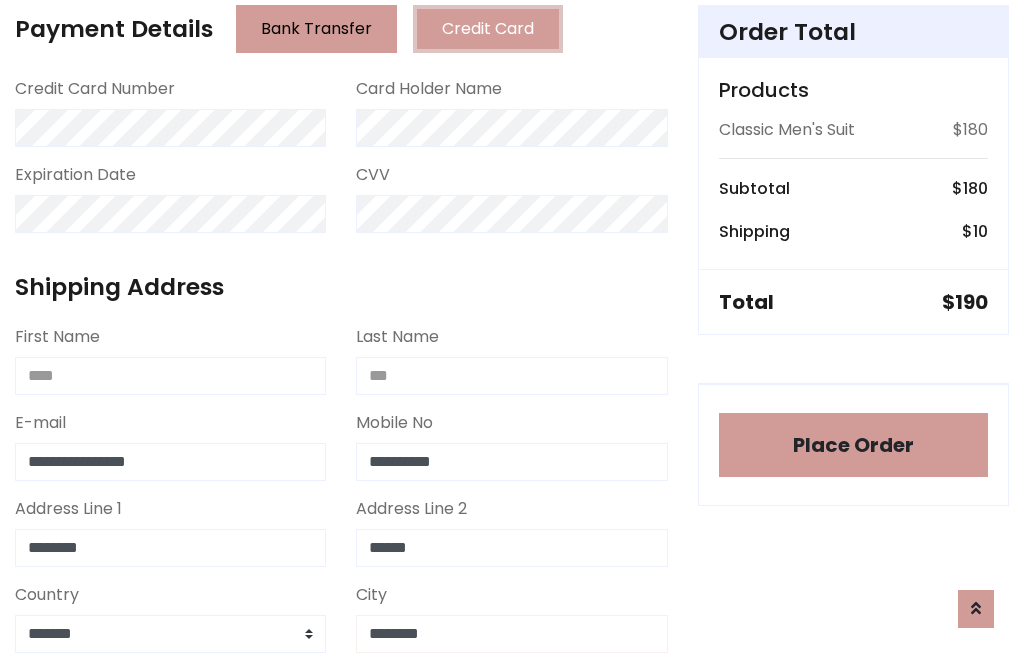 type on "********" 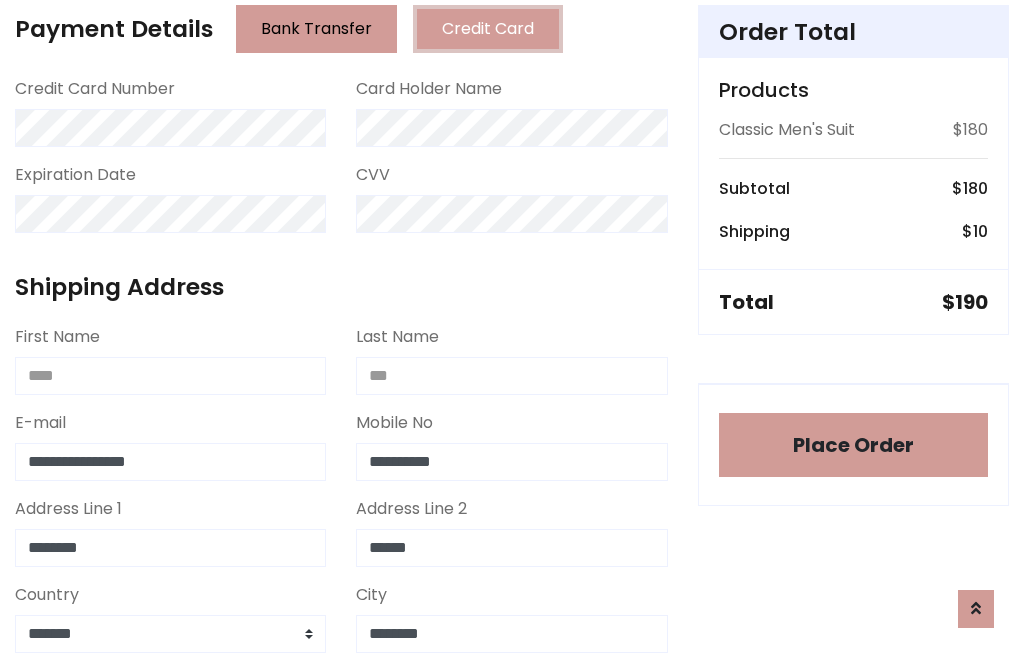 scroll, scrollTop: 654, scrollLeft: 0, axis: vertical 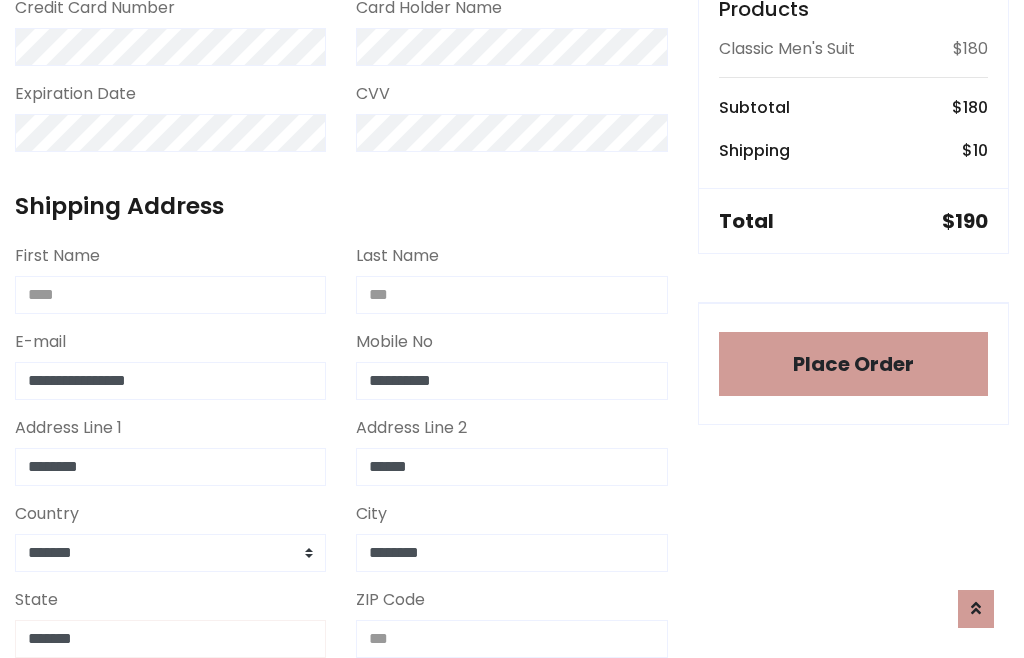 type on "*******" 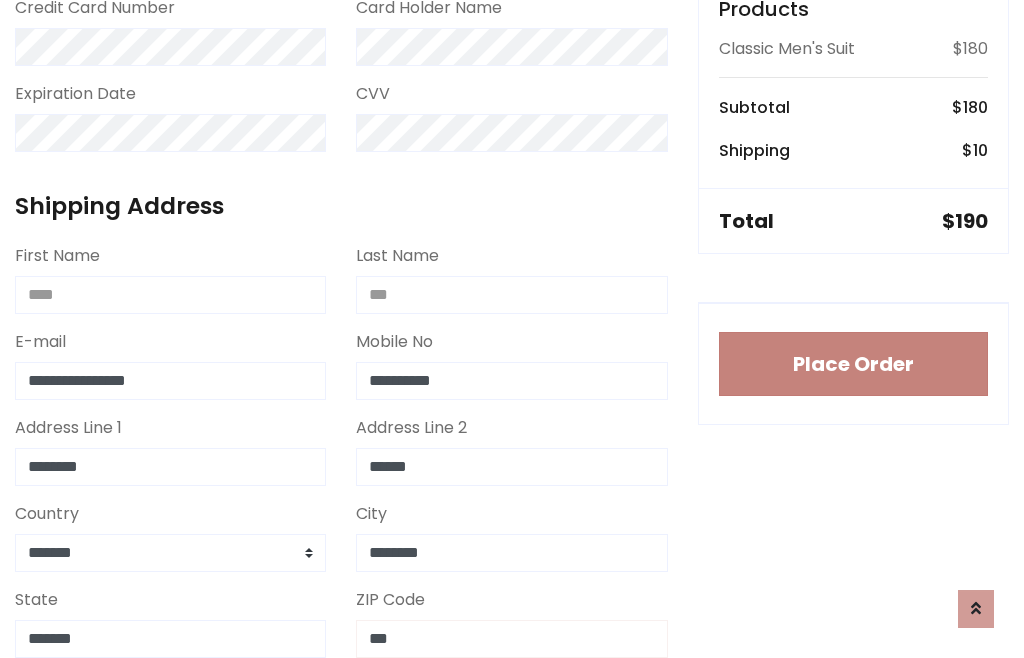 type on "***" 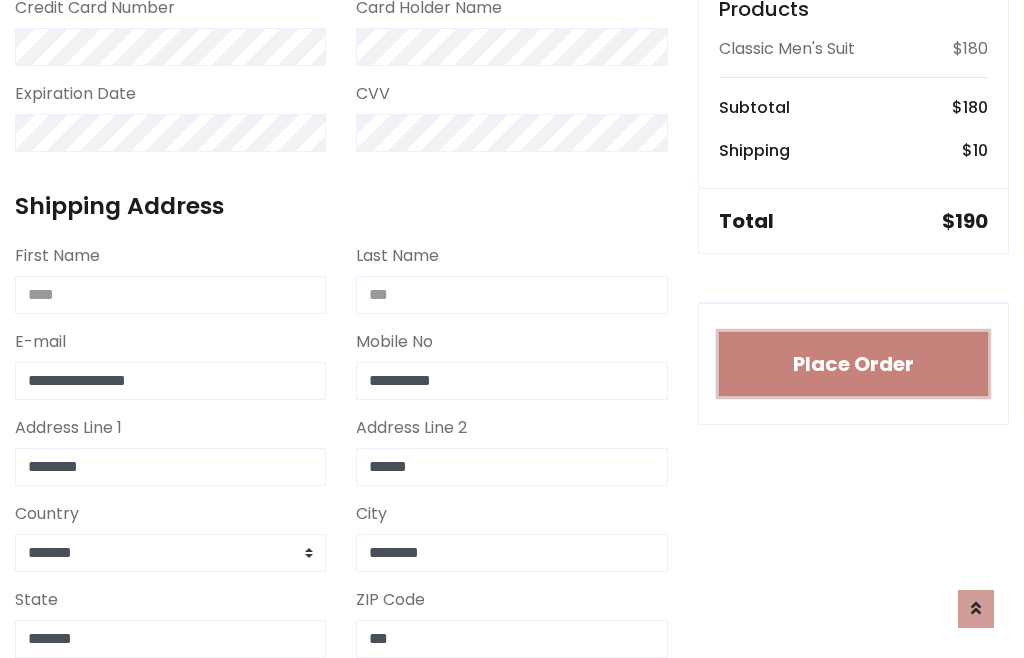 click on "Place Order" at bounding box center [853, 364] 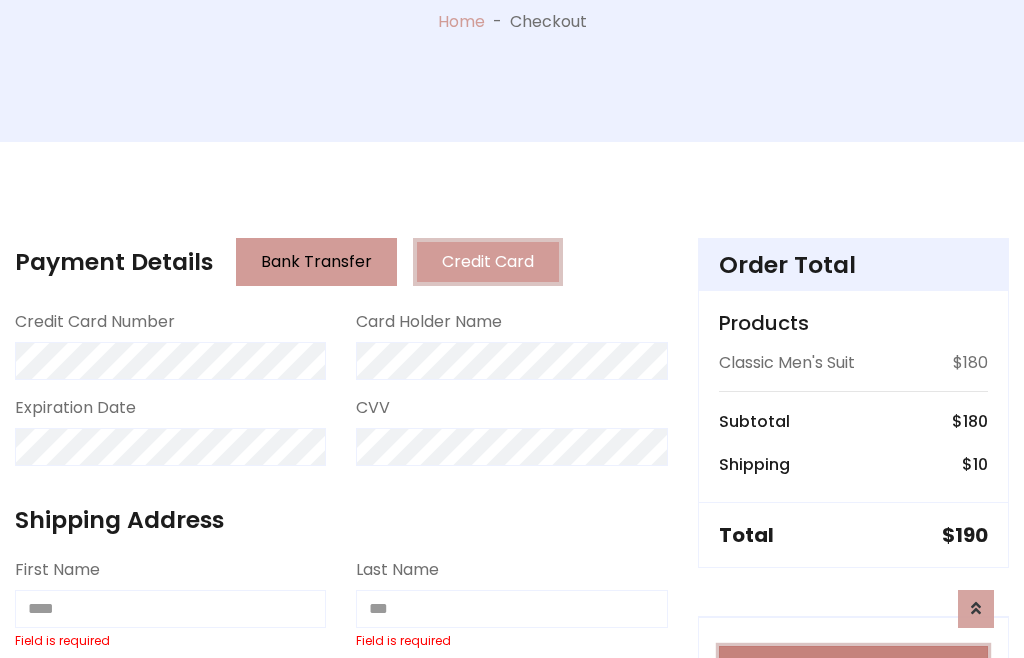scroll, scrollTop: 0, scrollLeft: 0, axis: both 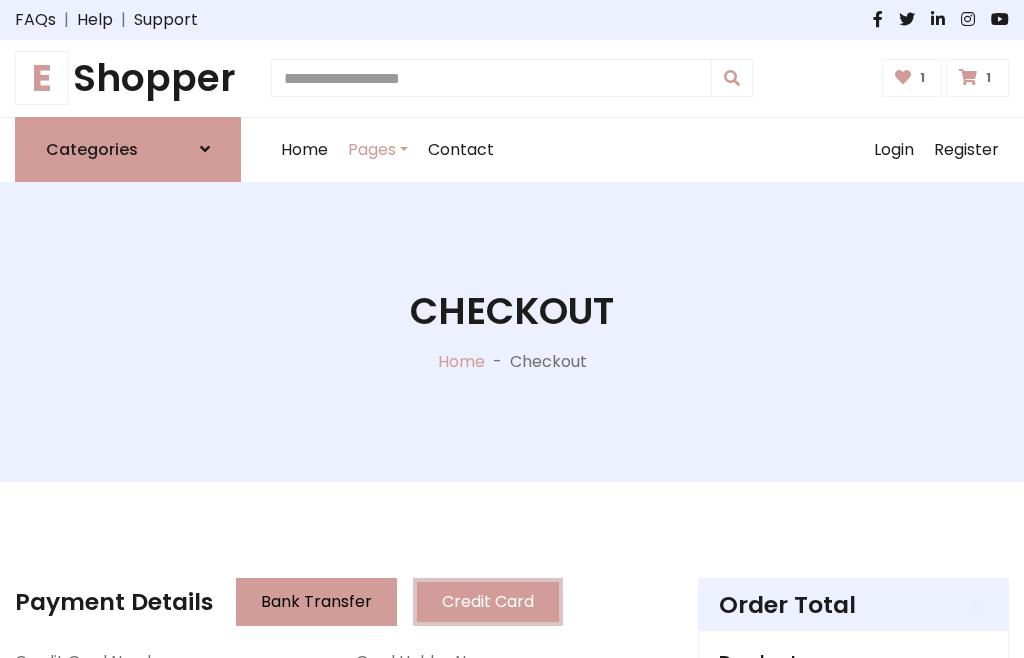 click on "E" at bounding box center (42, 78) 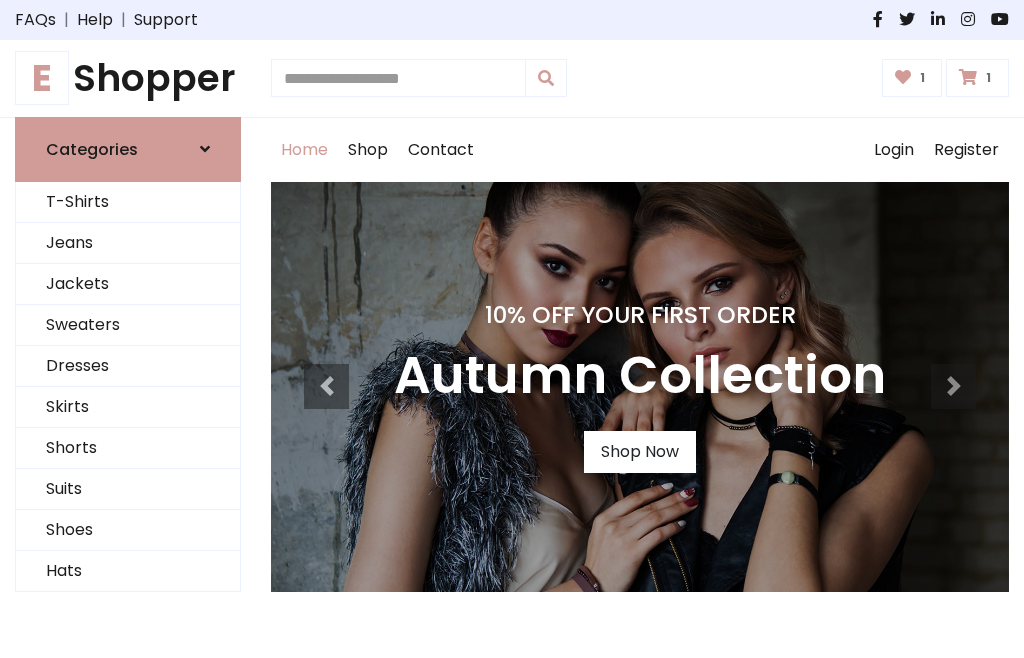 scroll, scrollTop: 0, scrollLeft: 0, axis: both 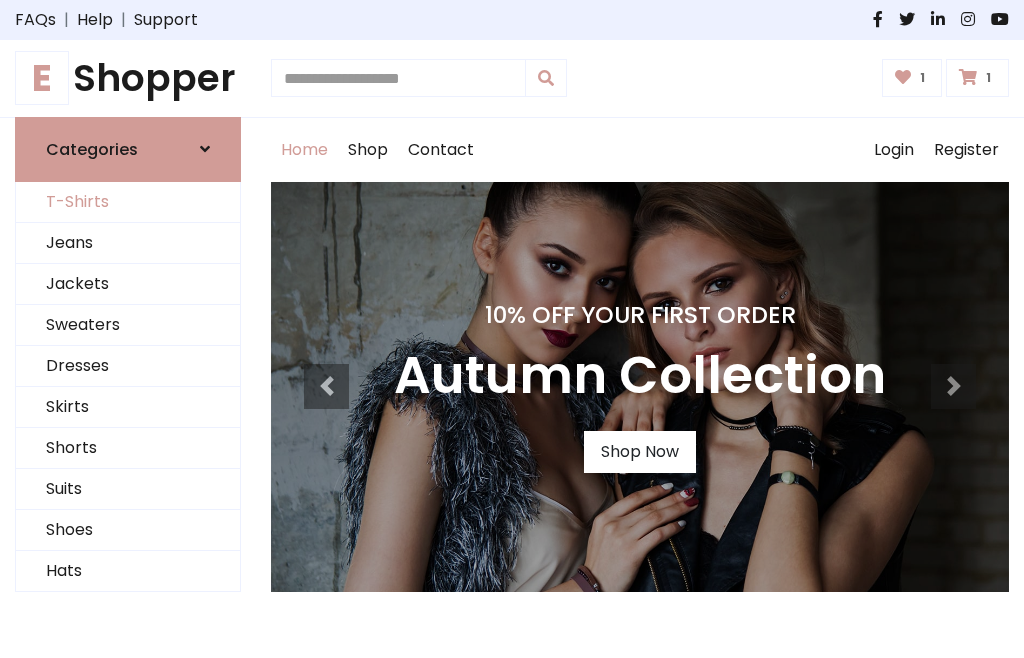 click on "T-Shirts" at bounding box center [128, 202] 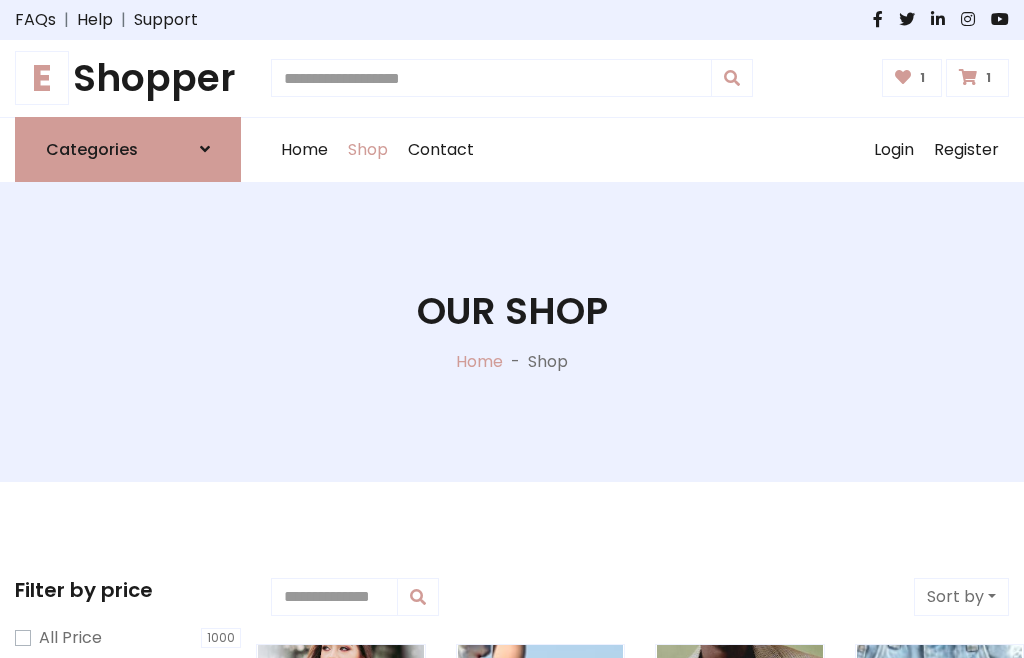 scroll, scrollTop: 0, scrollLeft: 0, axis: both 